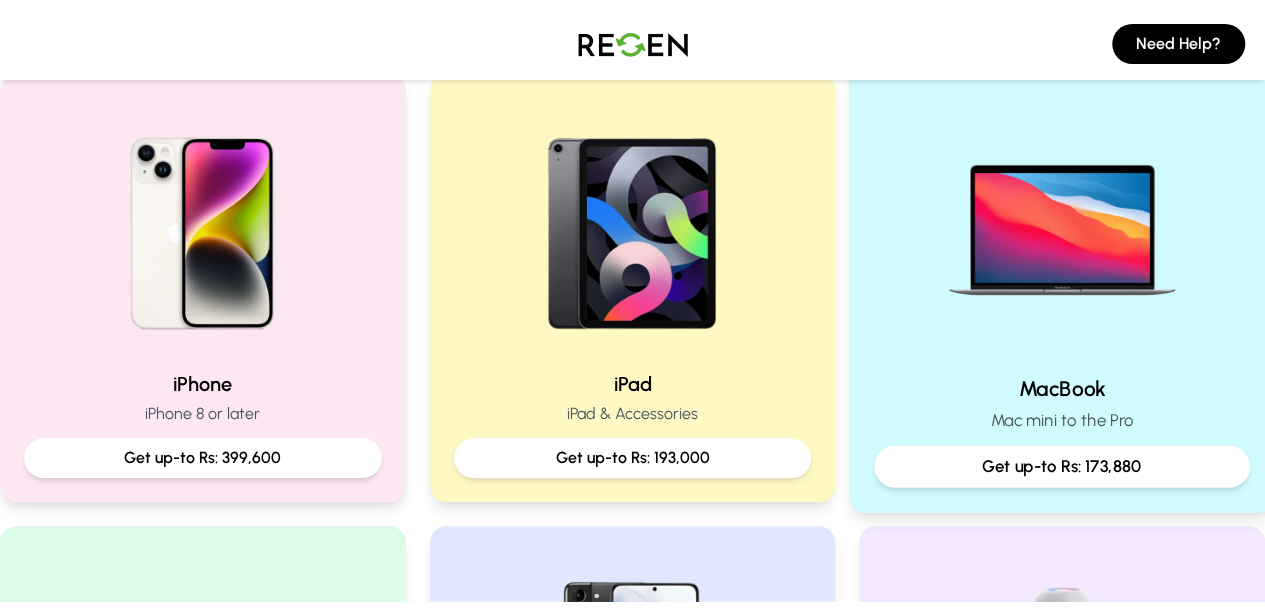 scroll, scrollTop: 465, scrollLeft: 0, axis: vertical 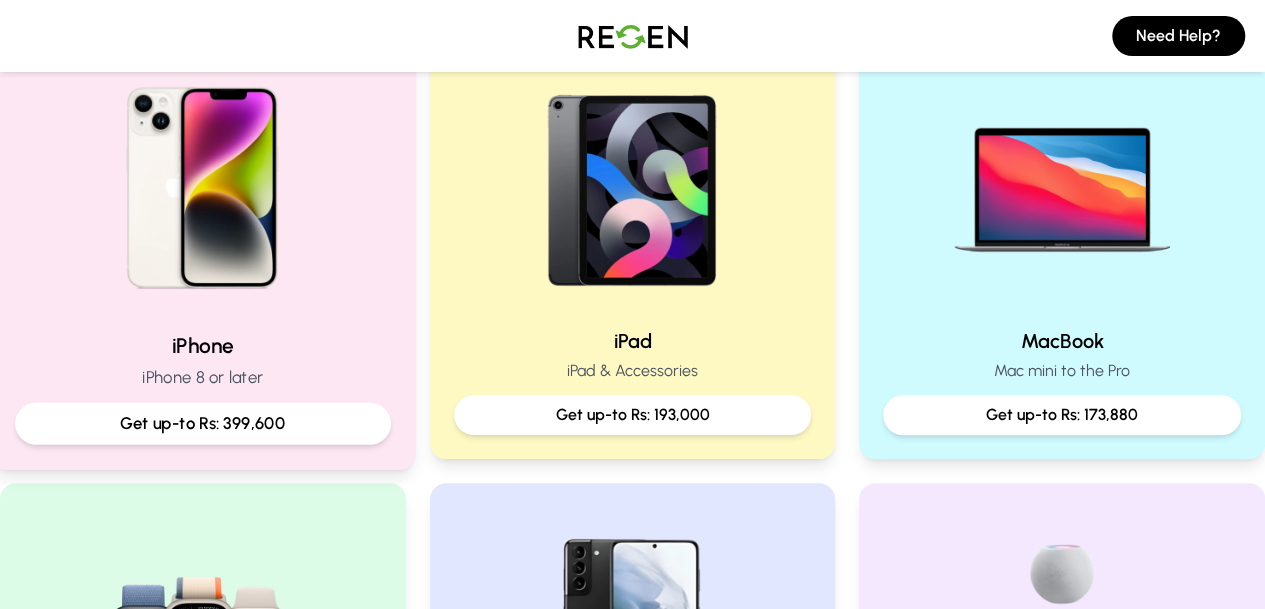 click at bounding box center (203, 180) 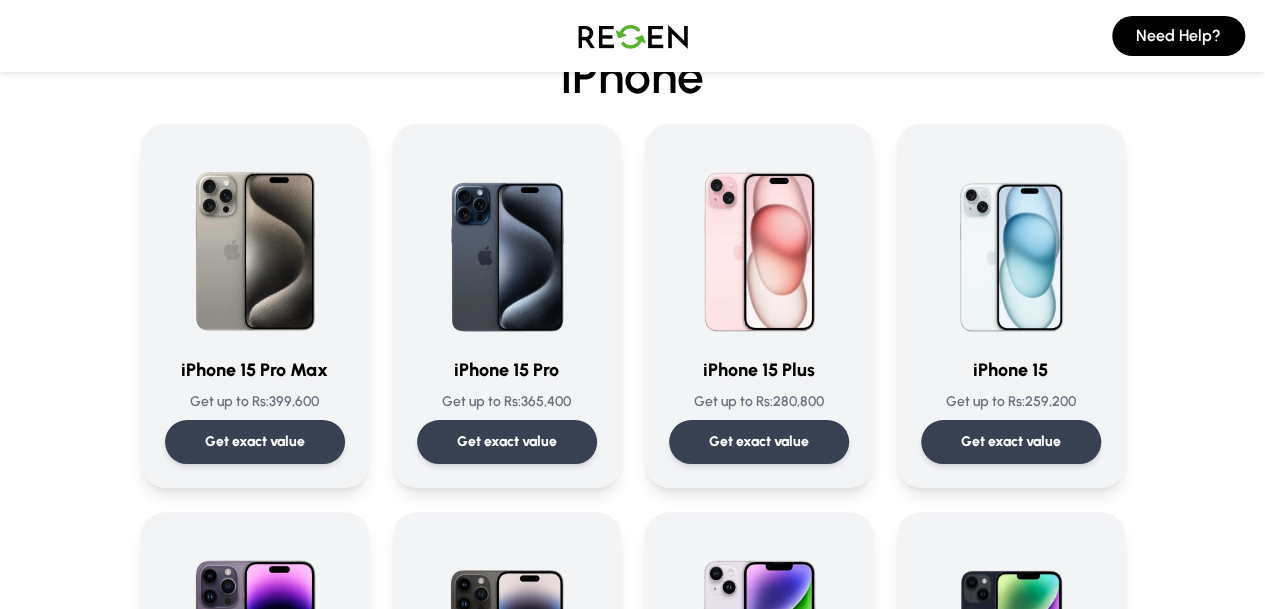 scroll, scrollTop: 106, scrollLeft: 0, axis: vertical 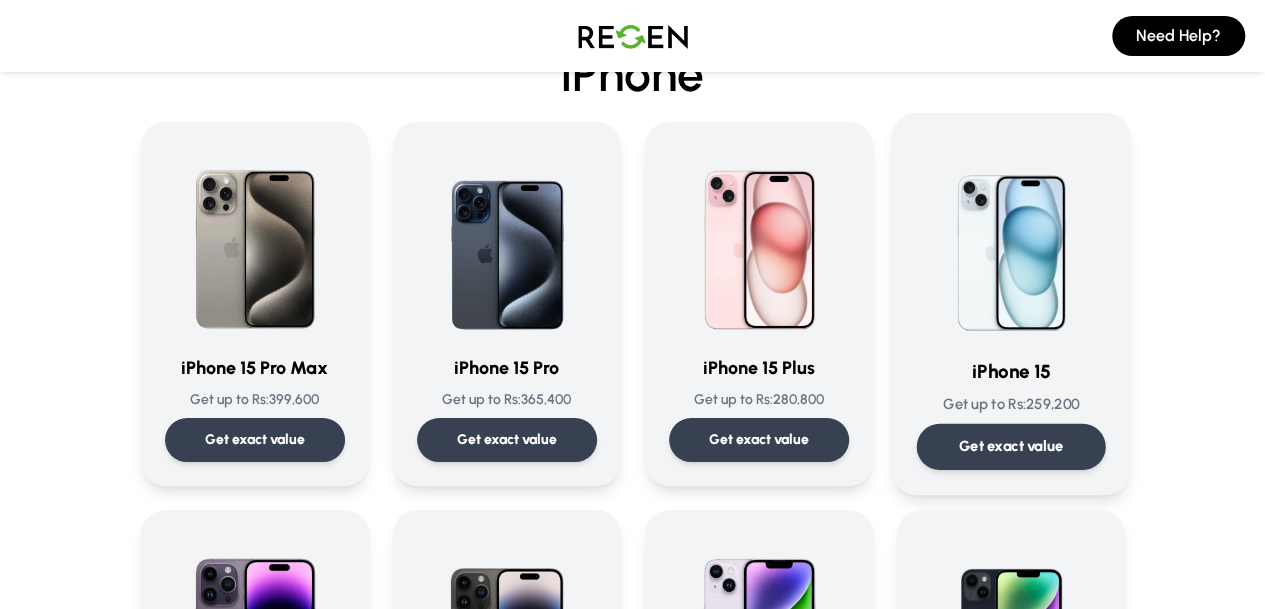 click on "Get exact value" at bounding box center (1010, 446) 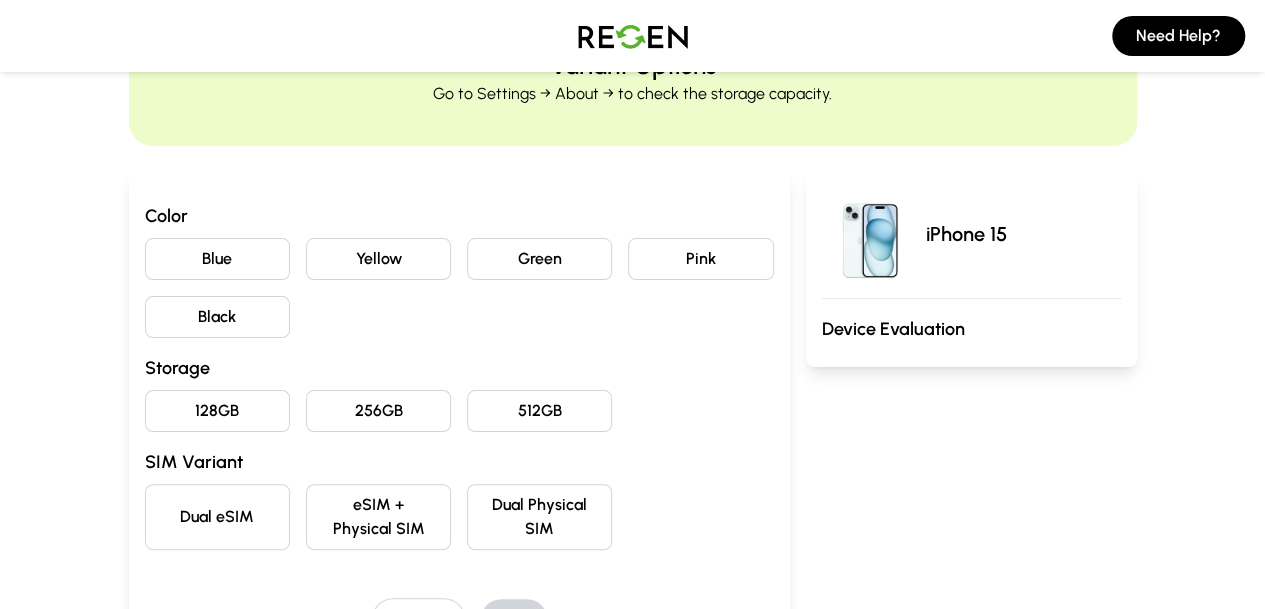 scroll, scrollTop: 106, scrollLeft: 0, axis: vertical 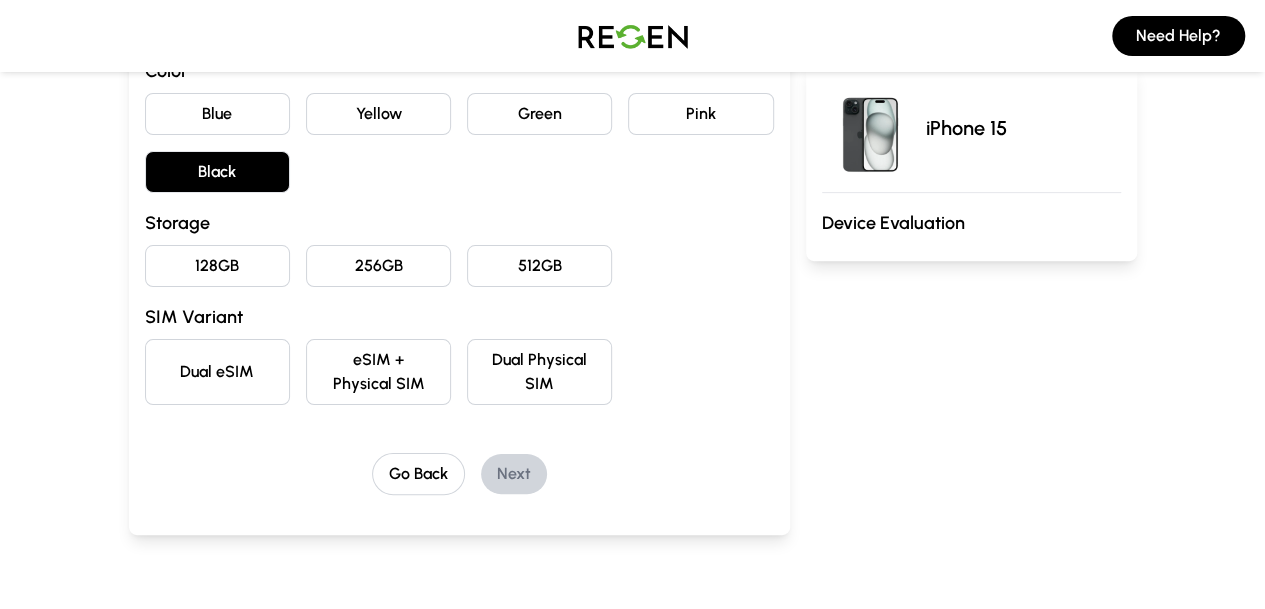 click on "128GB" at bounding box center [217, 266] 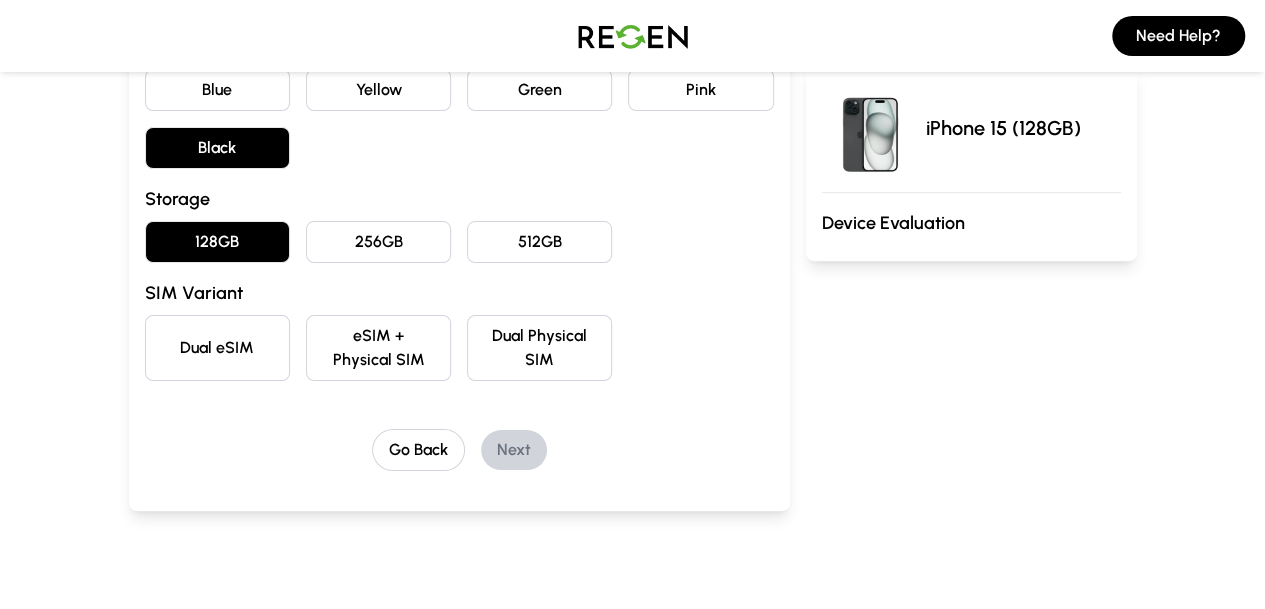 scroll, scrollTop: 281, scrollLeft: 0, axis: vertical 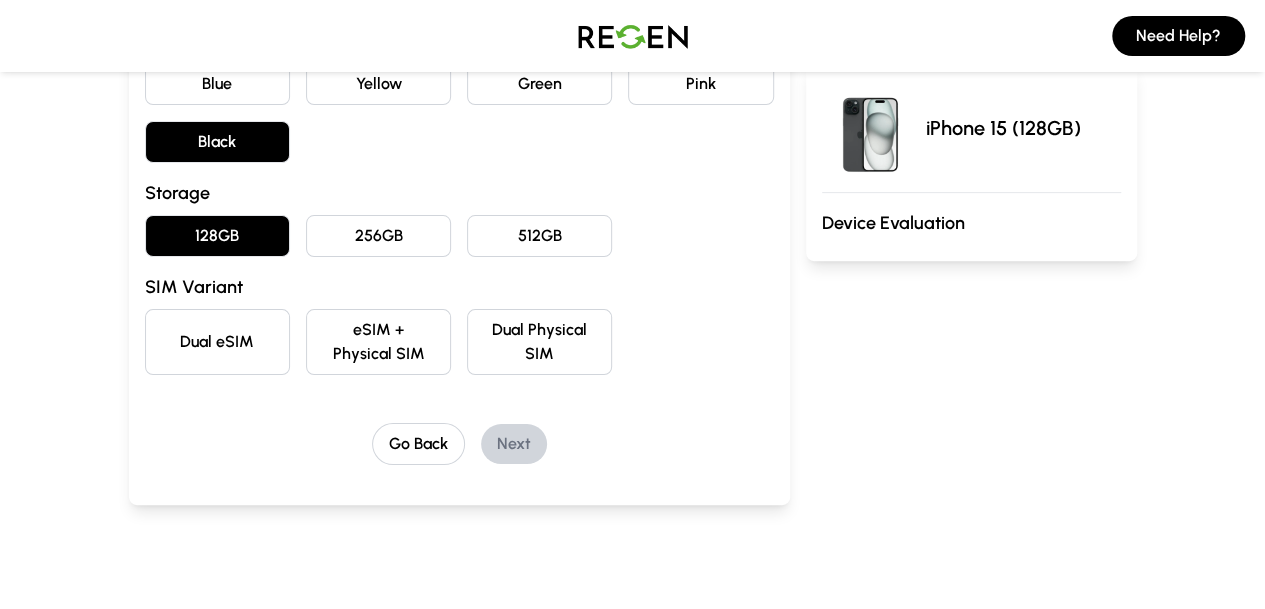 click on "Dual eSIM" at bounding box center [217, 342] 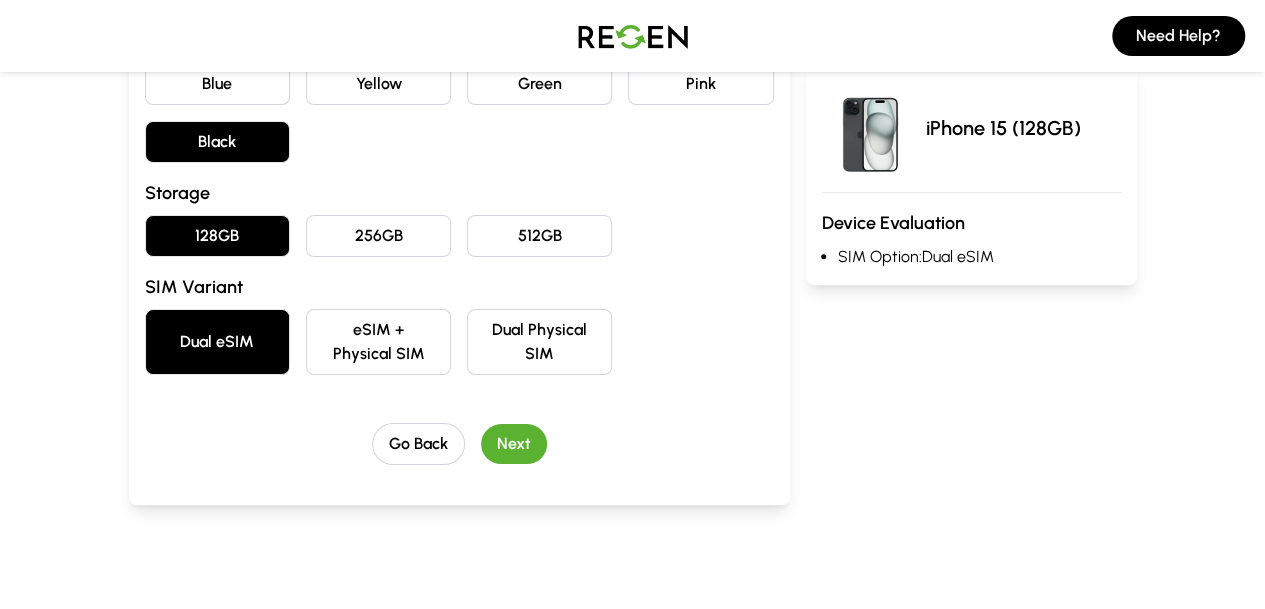 click on "Next" at bounding box center [514, 444] 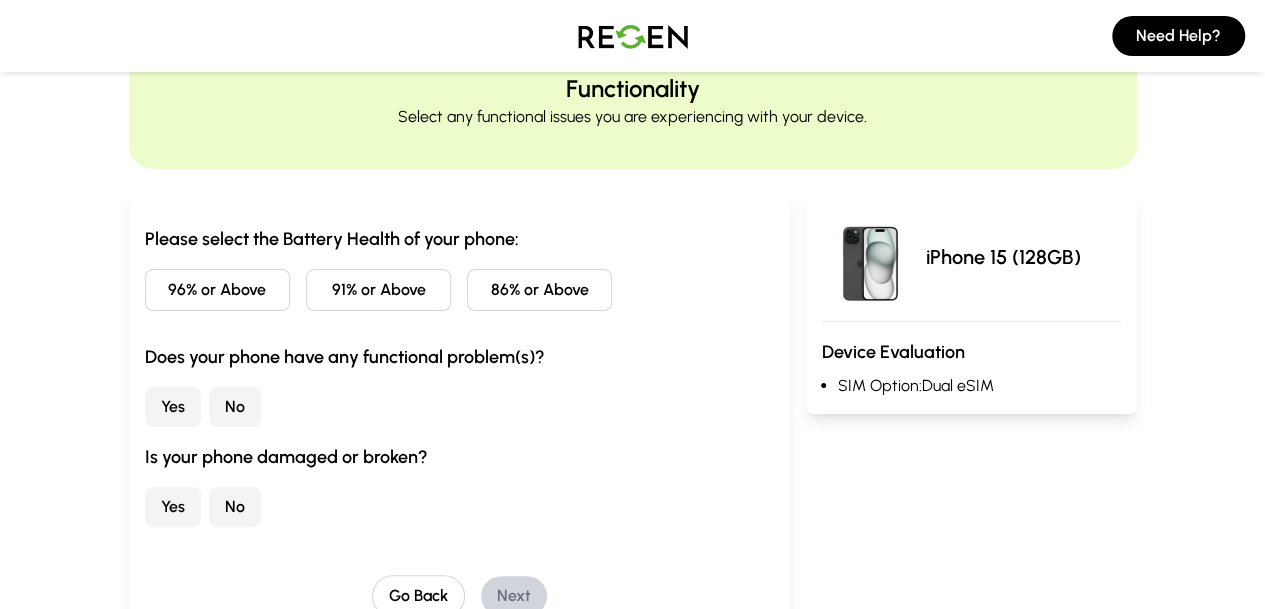 scroll, scrollTop: 0, scrollLeft: 0, axis: both 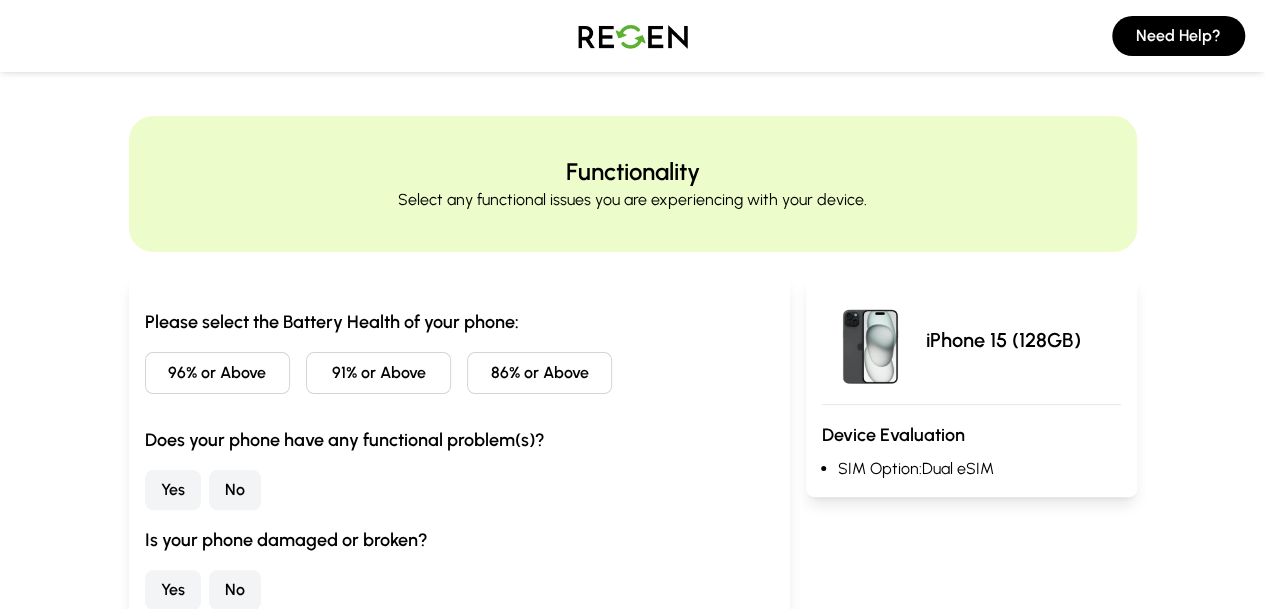 click on "96% or Above" at bounding box center (217, 373) 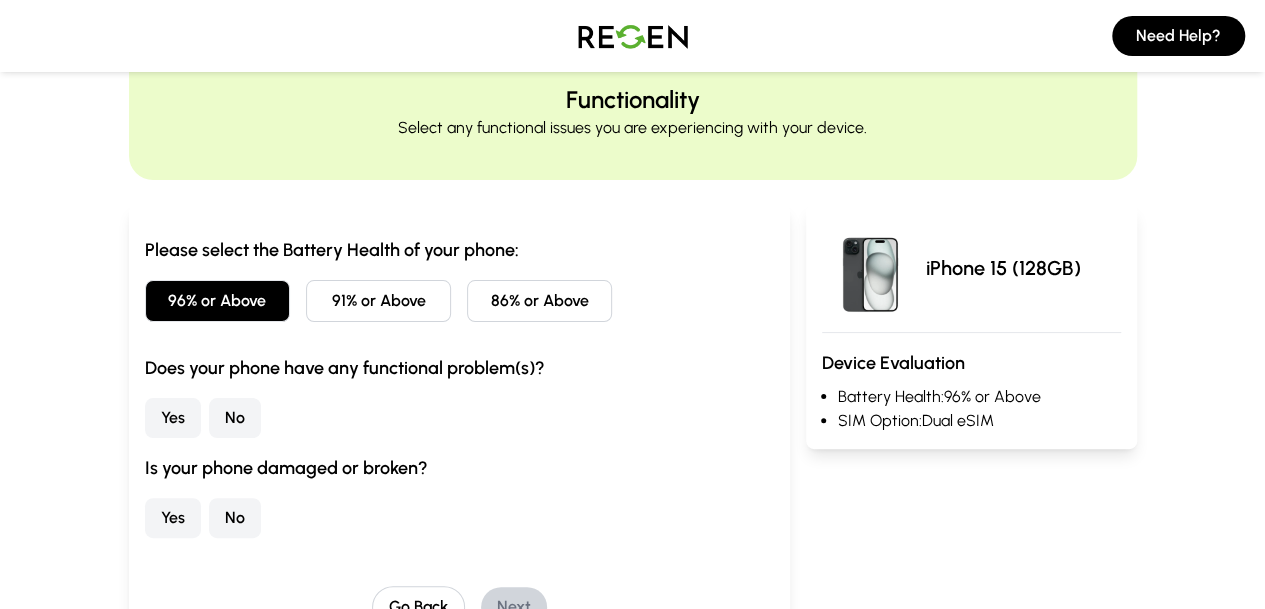 scroll, scrollTop: 85, scrollLeft: 0, axis: vertical 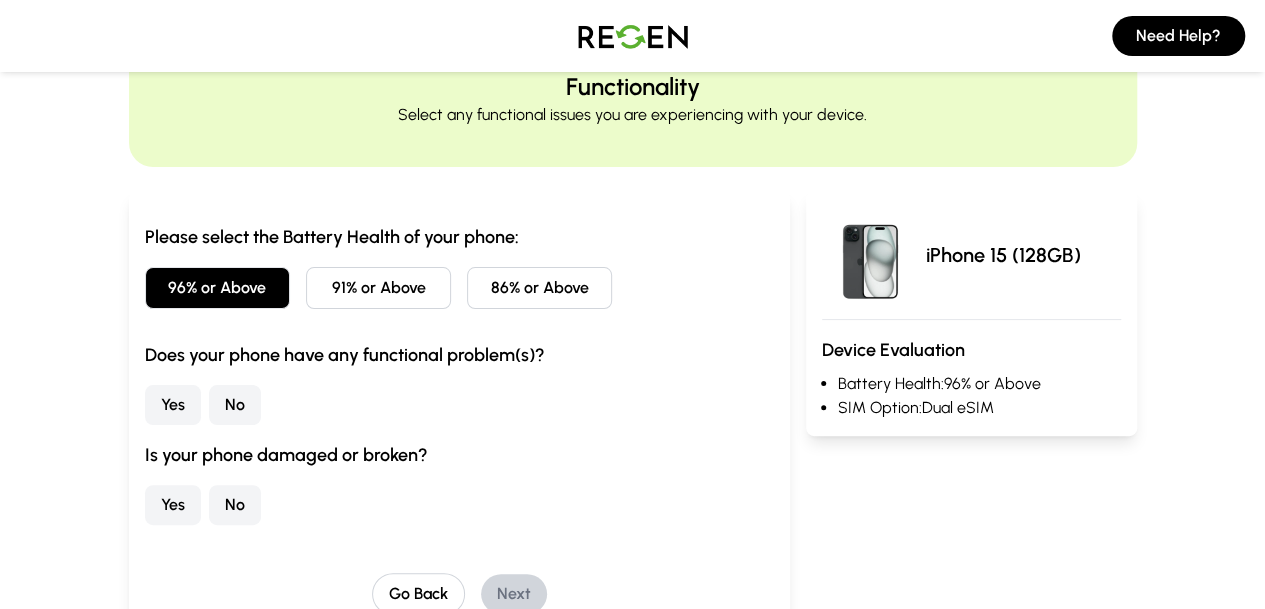 click on "No" at bounding box center (235, 405) 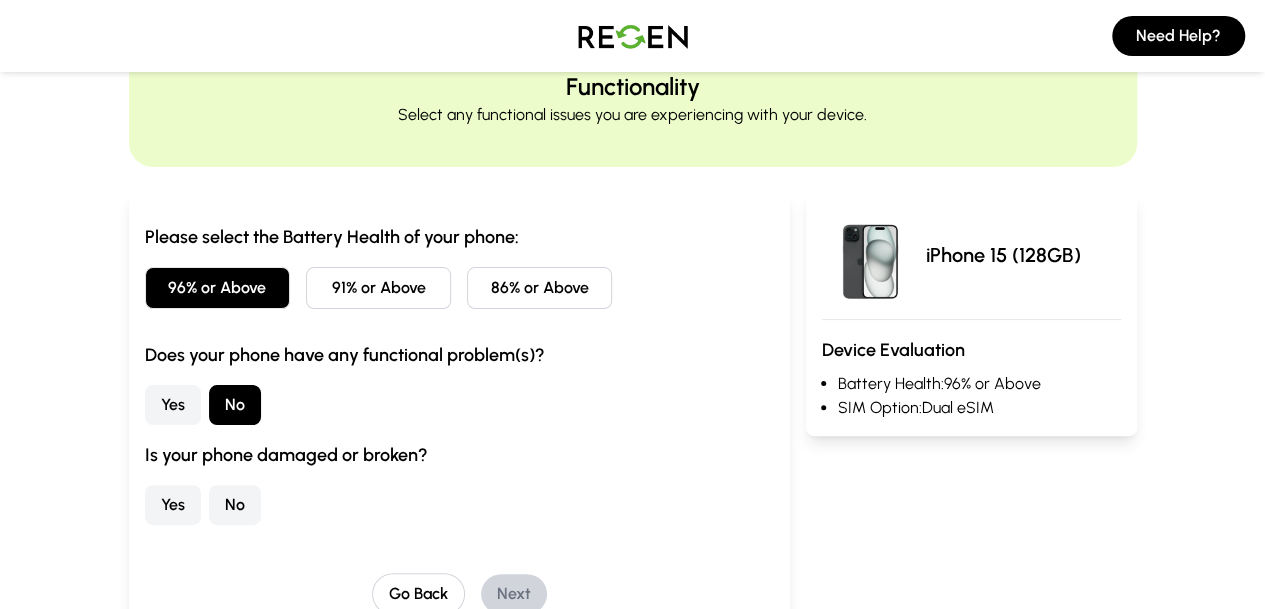 click on "No" at bounding box center (235, 505) 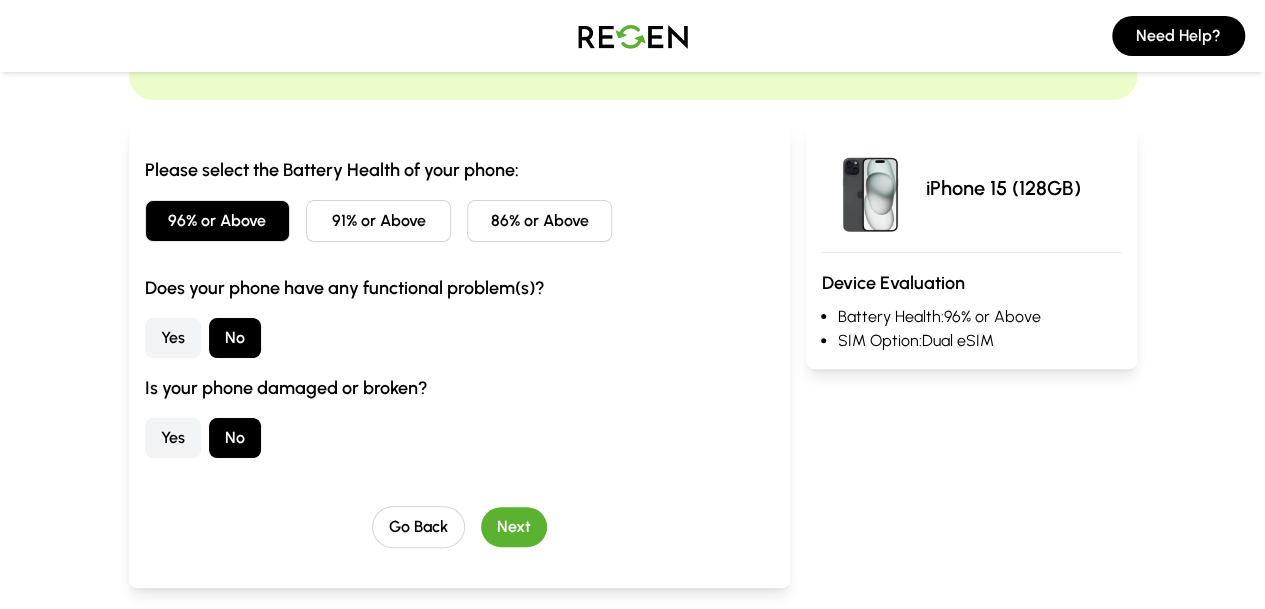 scroll, scrollTop: 173, scrollLeft: 0, axis: vertical 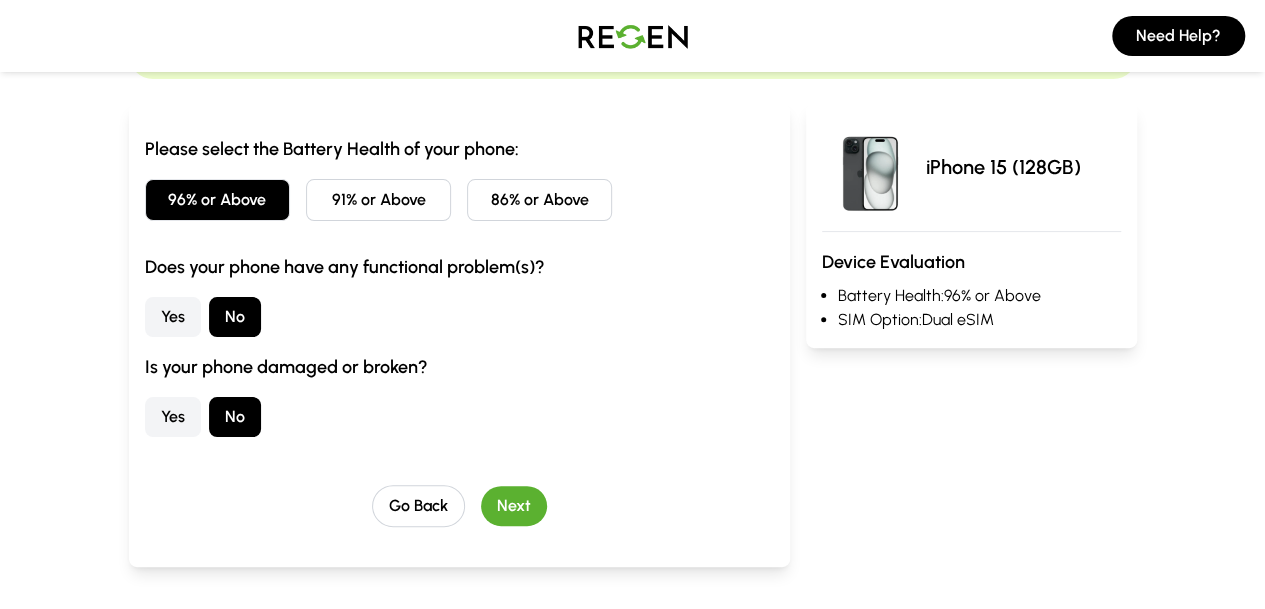 click on "Next" at bounding box center (514, 506) 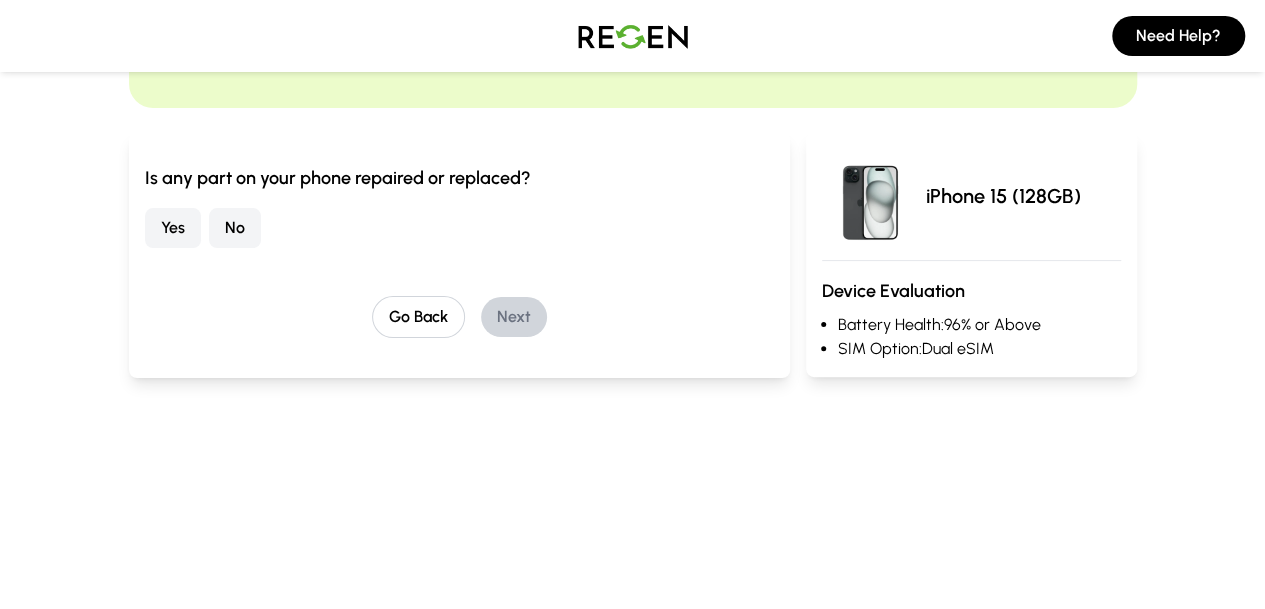 scroll, scrollTop: 136, scrollLeft: 0, axis: vertical 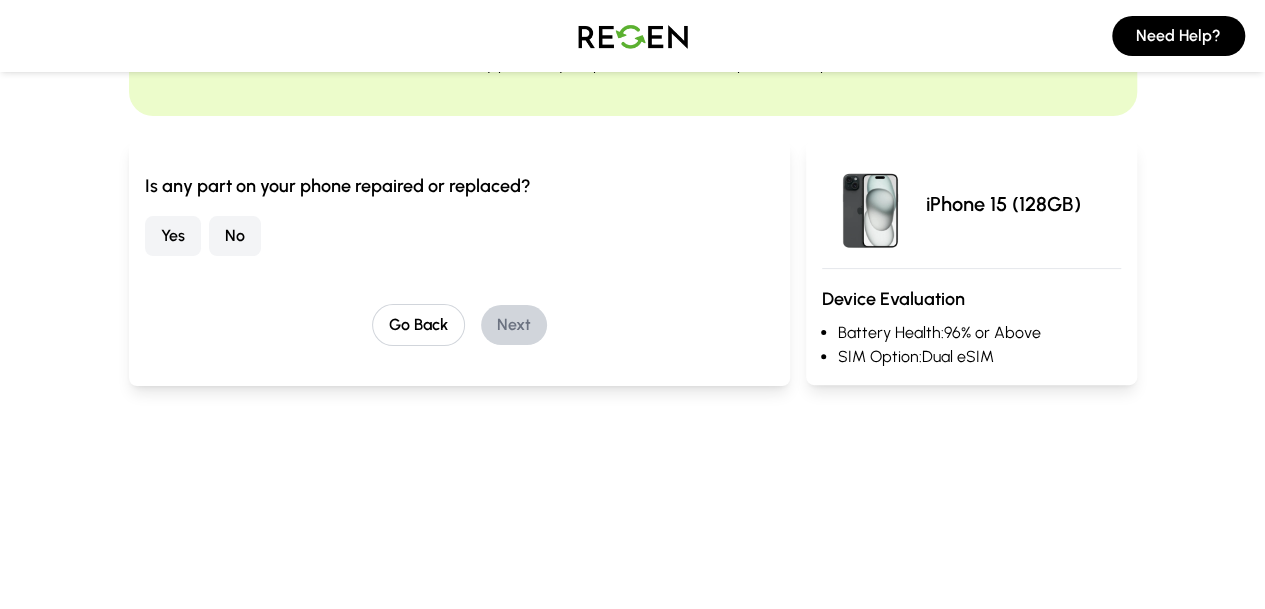 click on "No" at bounding box center [235, 236] 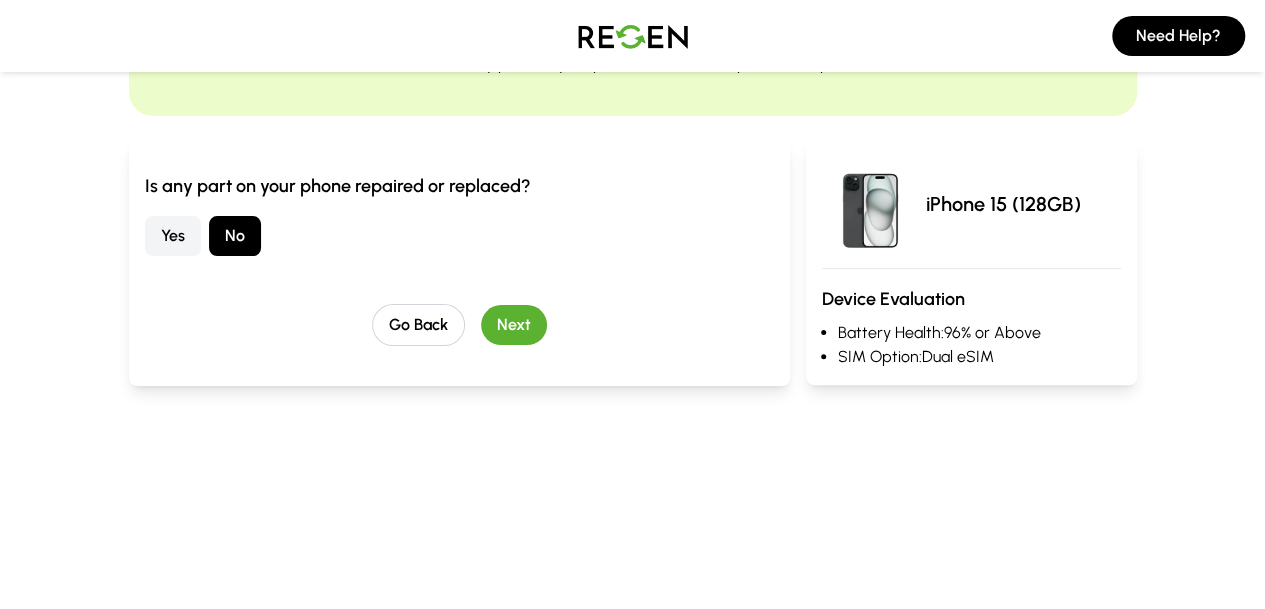 click on "Next" at bounding box center [514, 325] 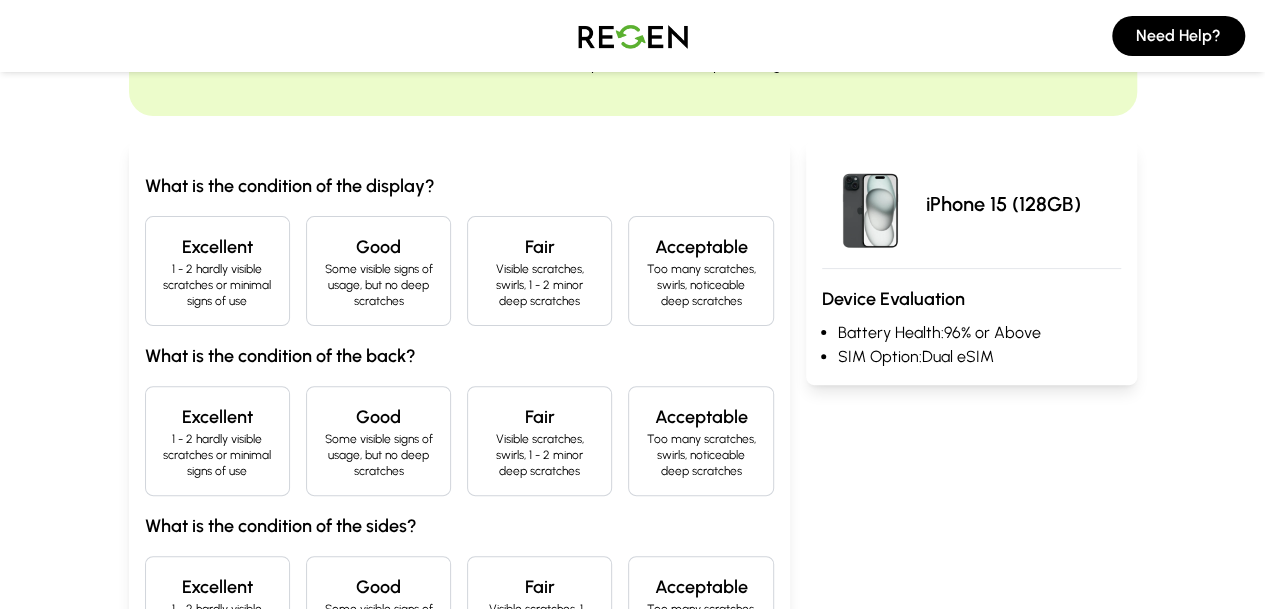 click on "Excellent" at bounding box center (217, 247) 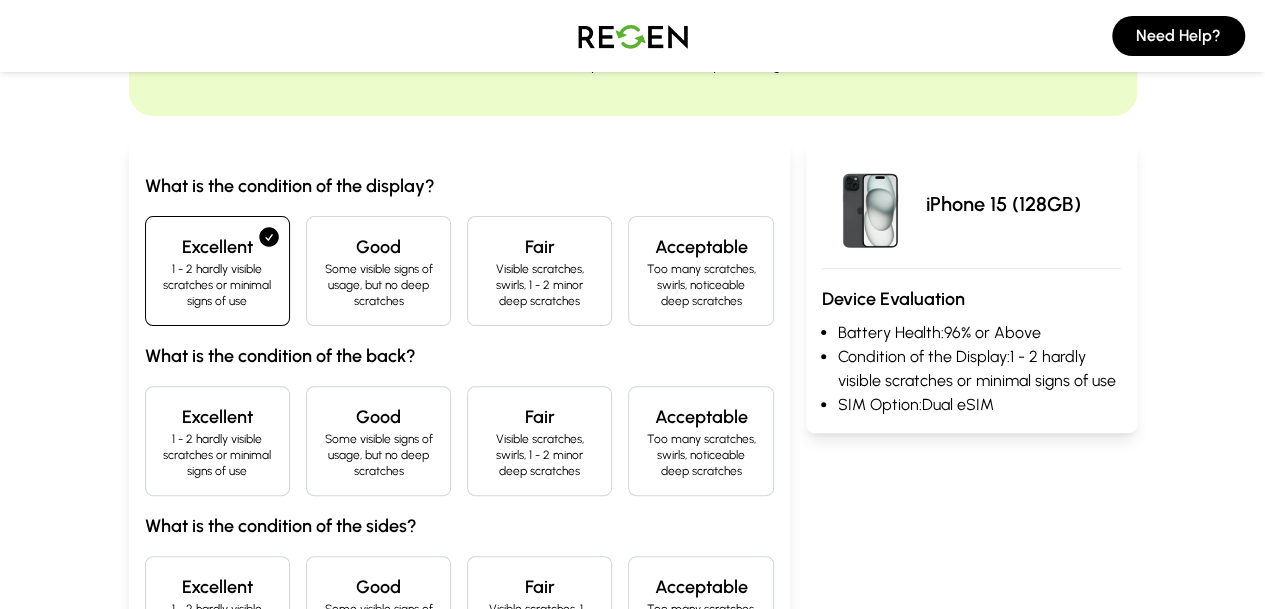 click on "Excellent" at bounding box center (217, 417) 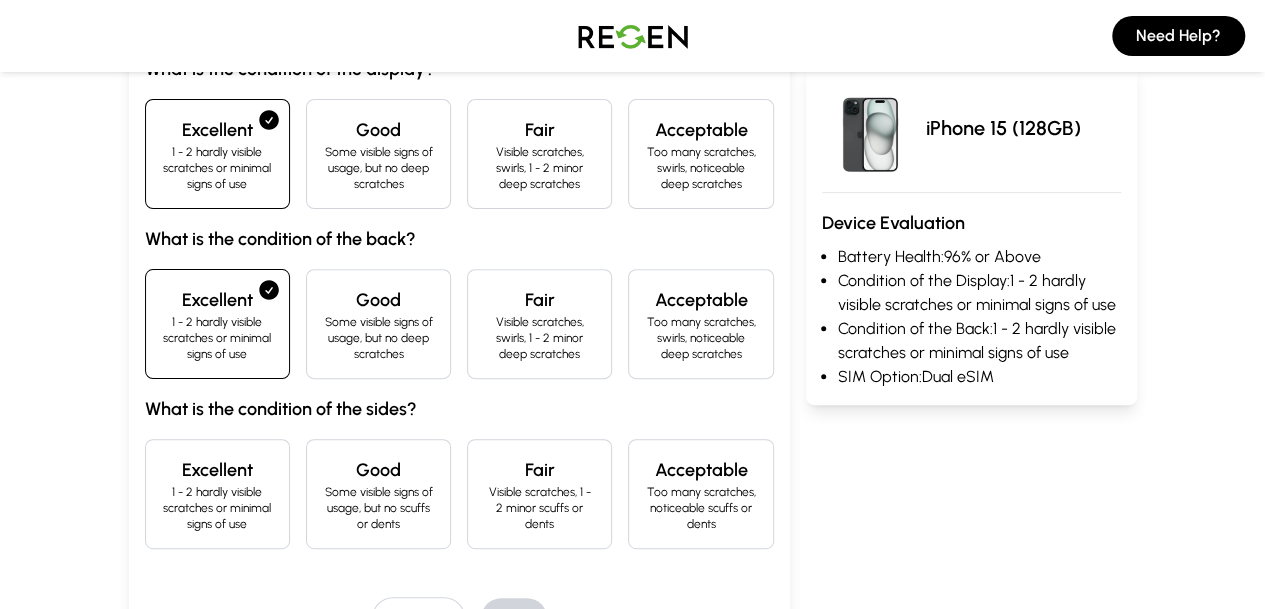 scroll, scrollTop: 273, scrollLeft: 0, axis: vertical 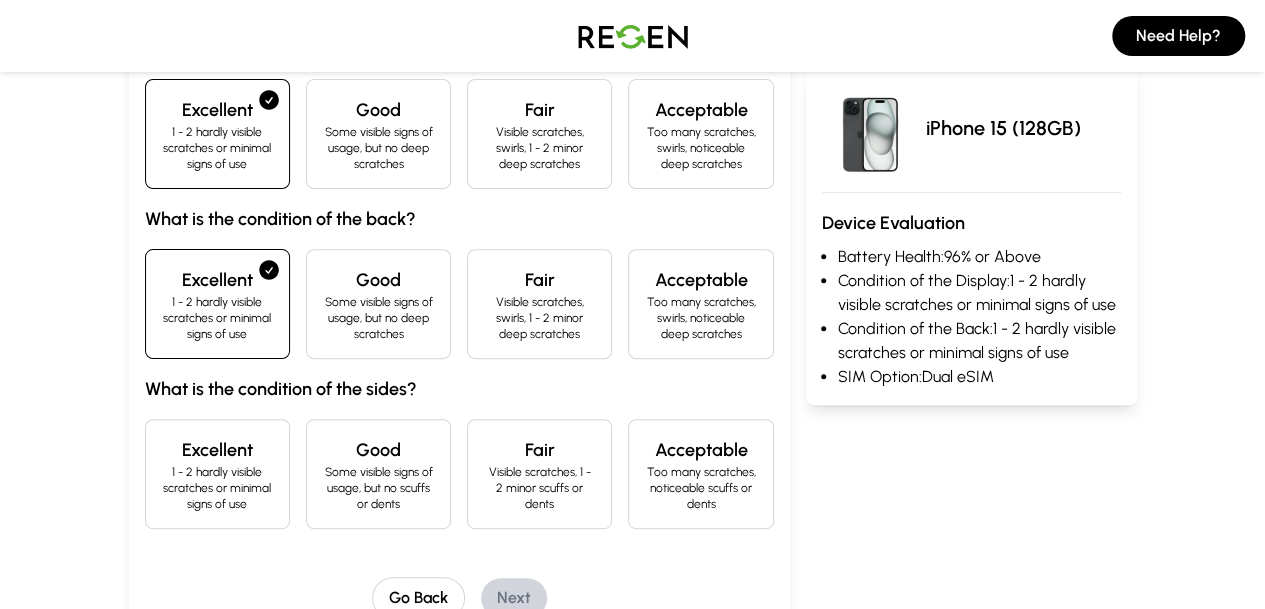 click on "Excellent" at bounding box center (217, 450) 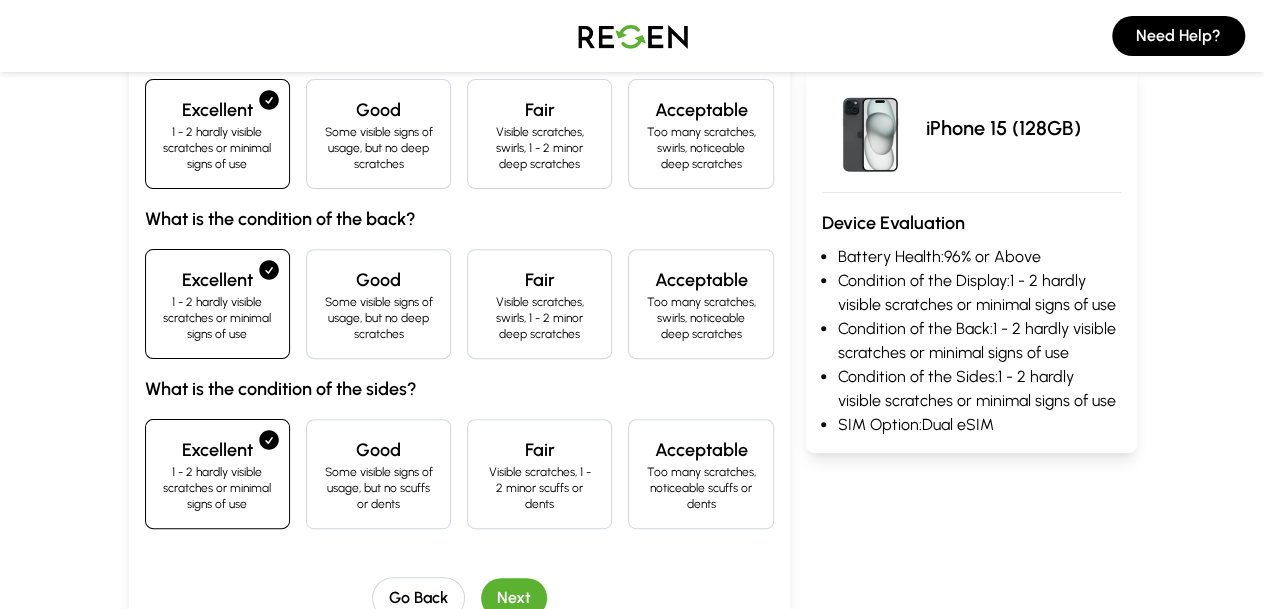 click on "Next" at bounding box center (514, 598) 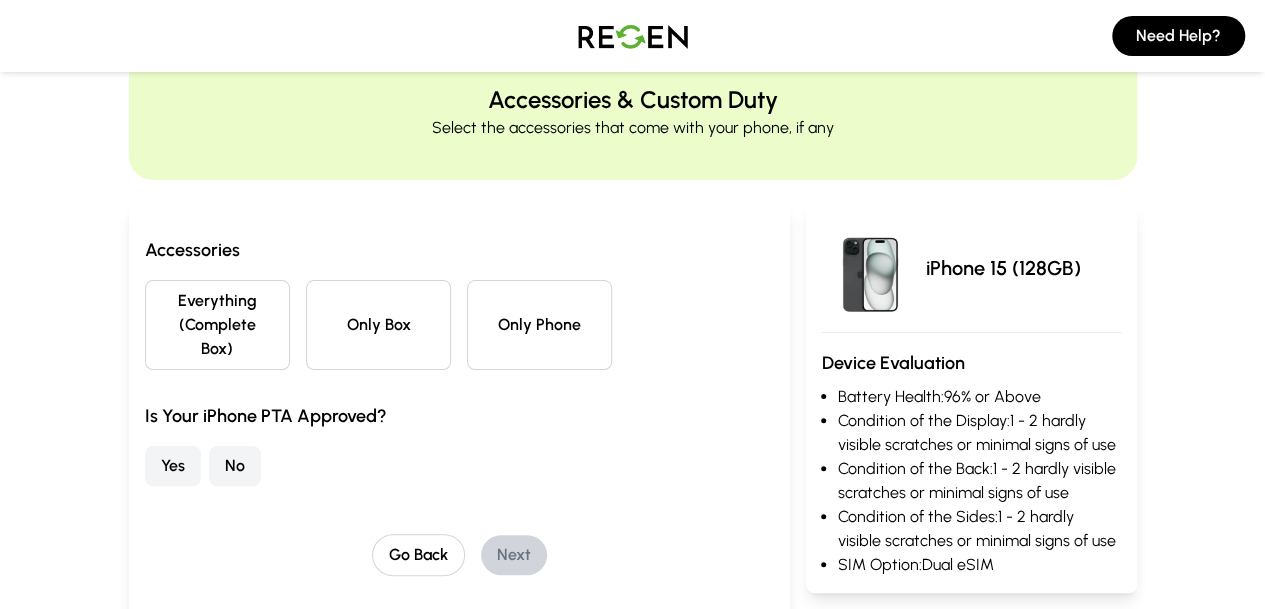 scroll, scrollTop: 23, scrollLeft: 0, axis: vertical 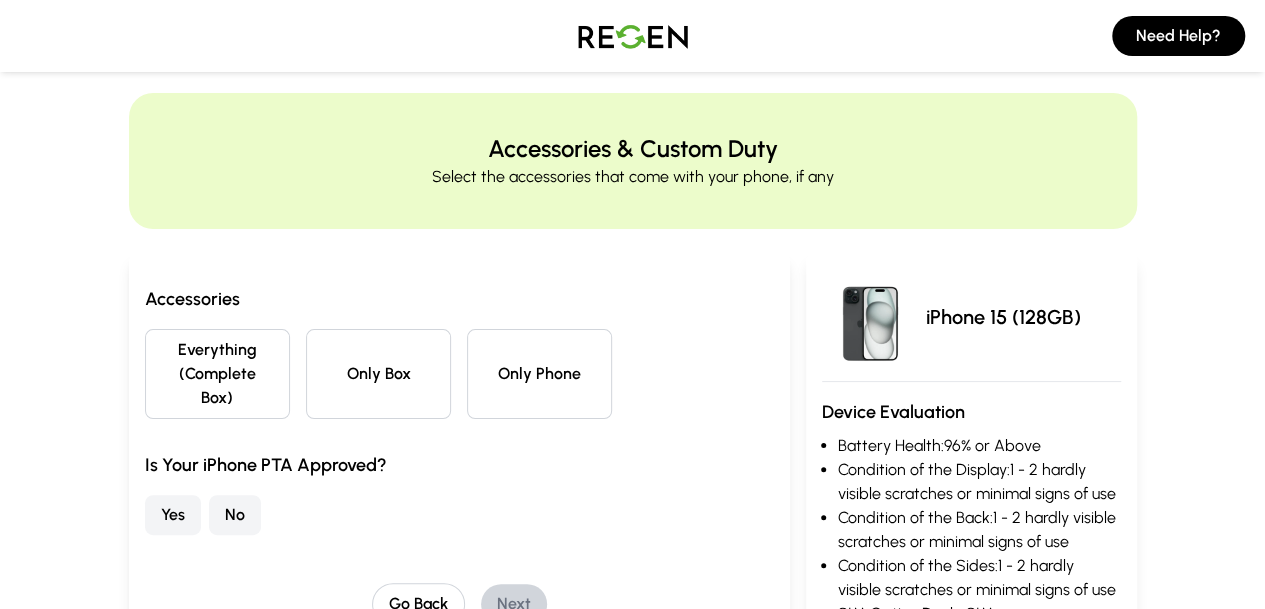 click on "Everything (Complete Box)" at bounding box center (217, 374) 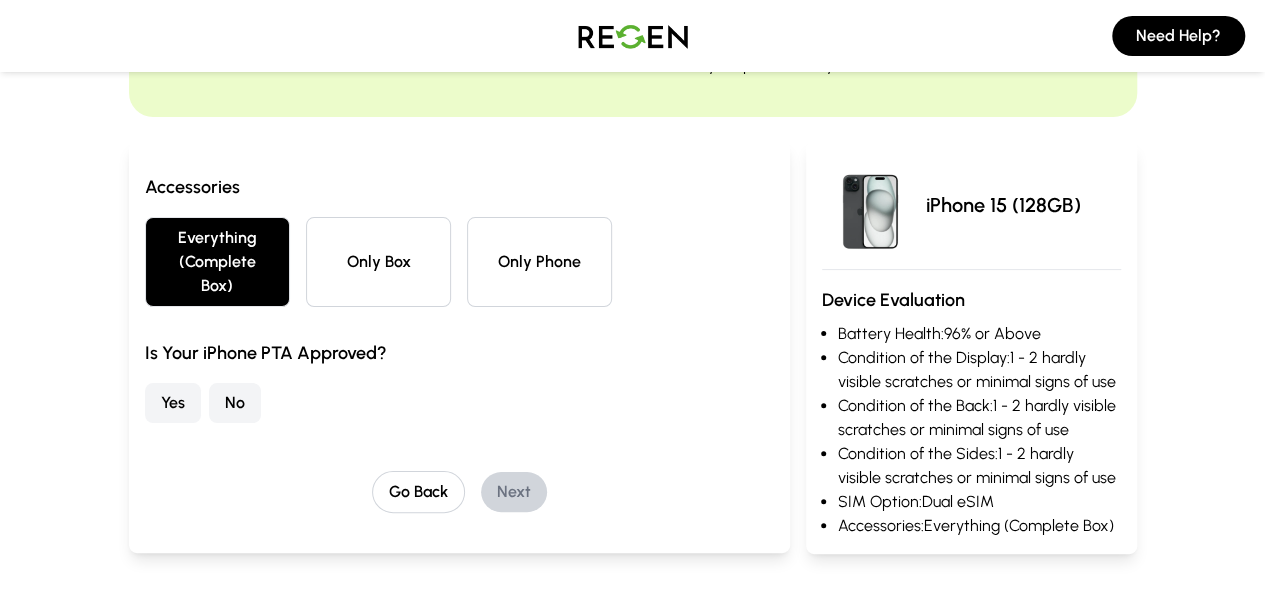 scroll, scrollTop: 138, scrollLeft: 0, axis: vertical 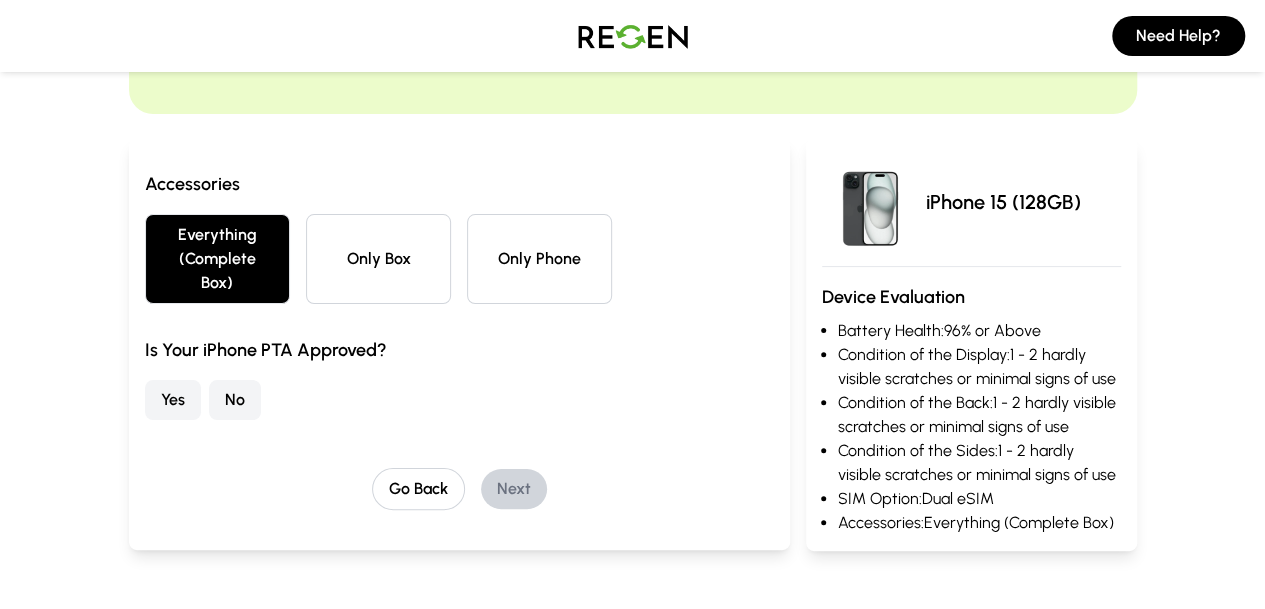 click on "No" at bounding box center [235, 400] 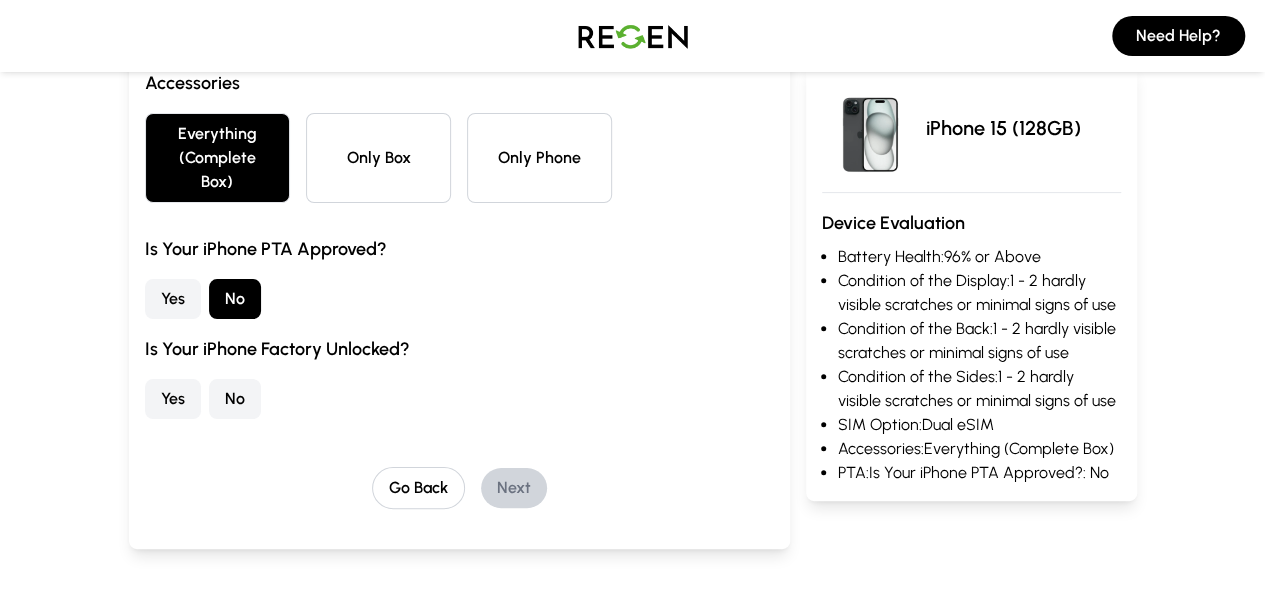 scroll, scrollTop: 258, scrollLeft: 0, axis: vertical 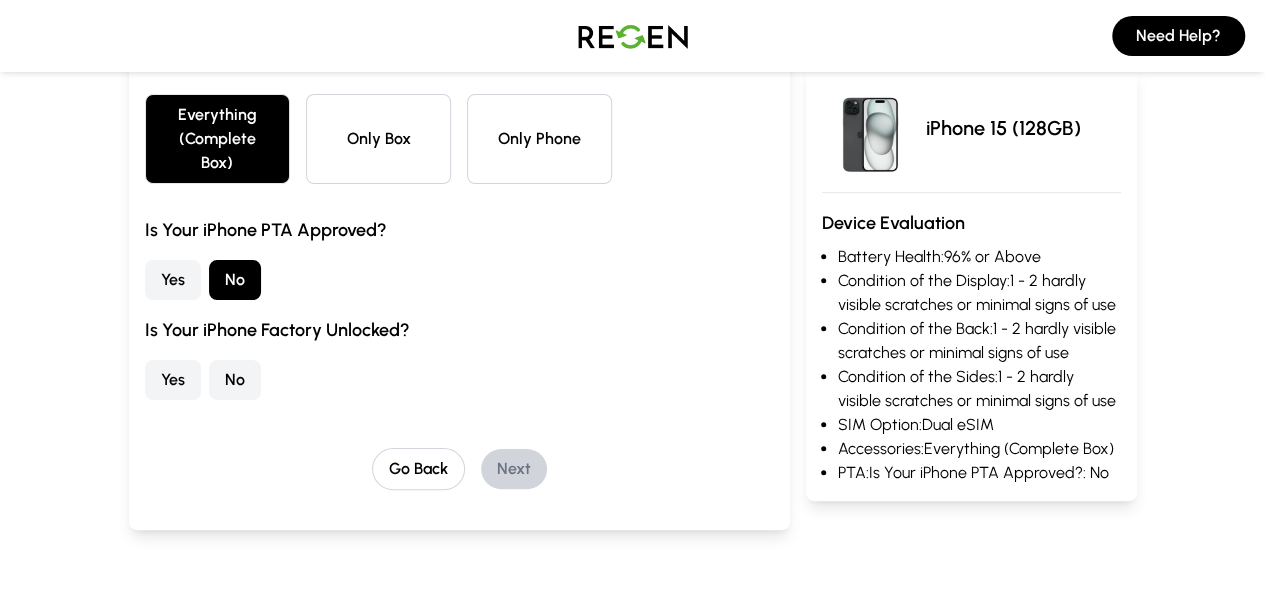 click on "Yes" at bounding box center [173, 380] 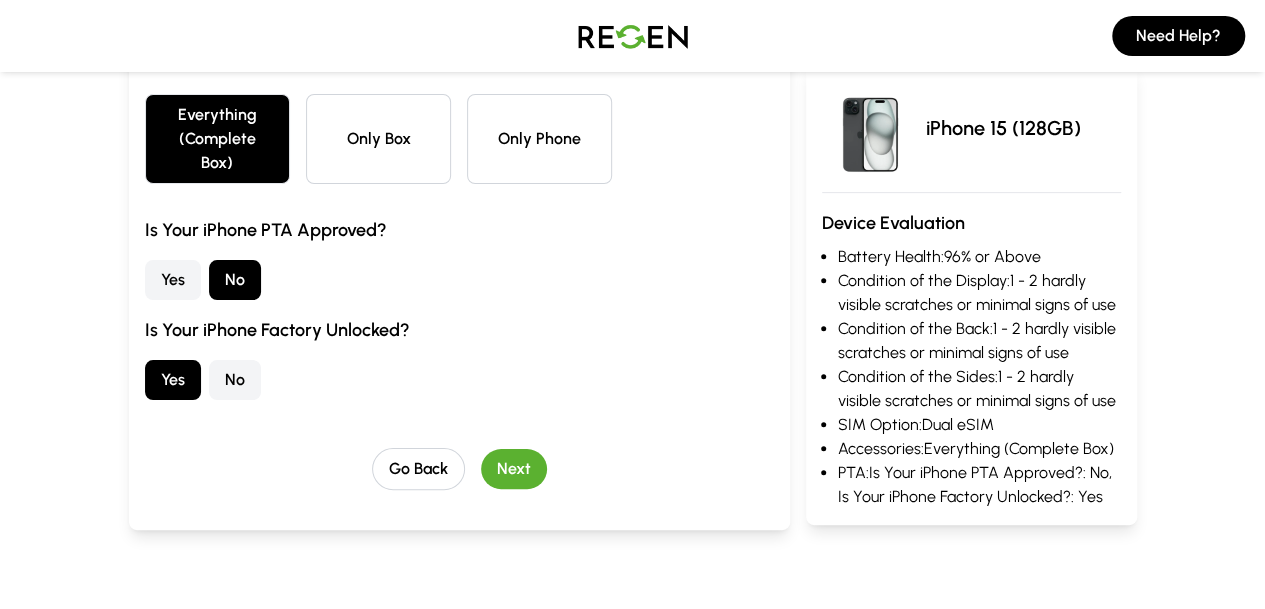 click on "Next" at bounding box center [514, 469] 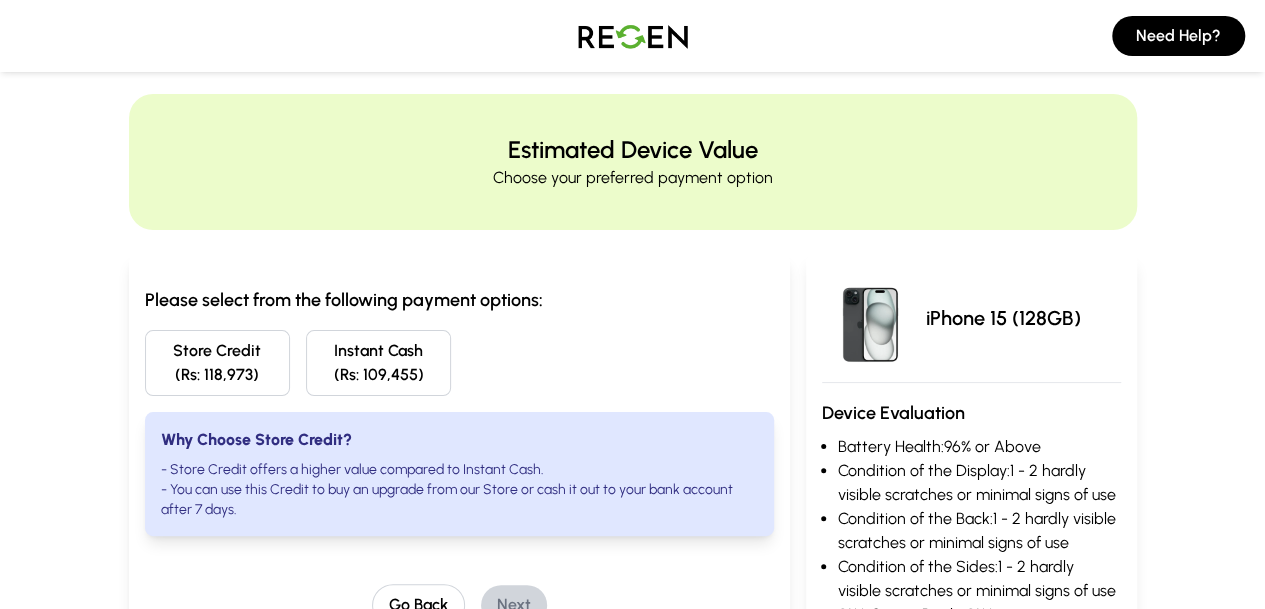 scroll, scrollTop: 0, scrollLeft: 0, axis: both 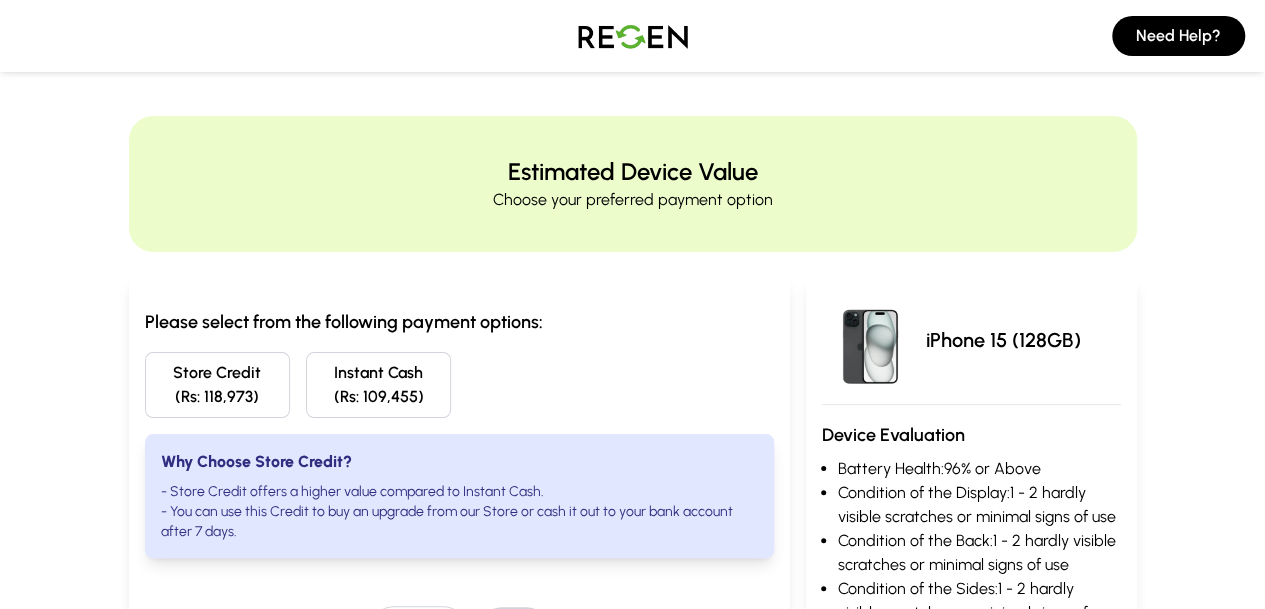click on "Please select from the following payment options:  Store Credit (Rs: 118,973) Instant Cash (Rs: 109,455) Why Choose Store Credit? - Store Credit offers a higher value compared to Instant Cash. - You can use this Credit to buy an upgrade from our Store or cash it out to your bank account after 7 days. Go Back Next iPhone 15    (128GB) Device Evaluation Battery Health:  96% or Above Condition of the Display:  1 - 2 hardly visible scratches or minimal signs of use Condition of the Back:  1 - 2 hardly visible scratches or minimal signs of use Condition of the Sides:  1 - 2 hardly visible scratches or minimal signs of use SIM Option:  Dual eSIM Accessories:  Everything (Complete Box) PTA:  Is Your iPhone PTA Approved?: No, Is Your iPhone Factory Unlocked?: Yes" at bounding box center [633, 494] 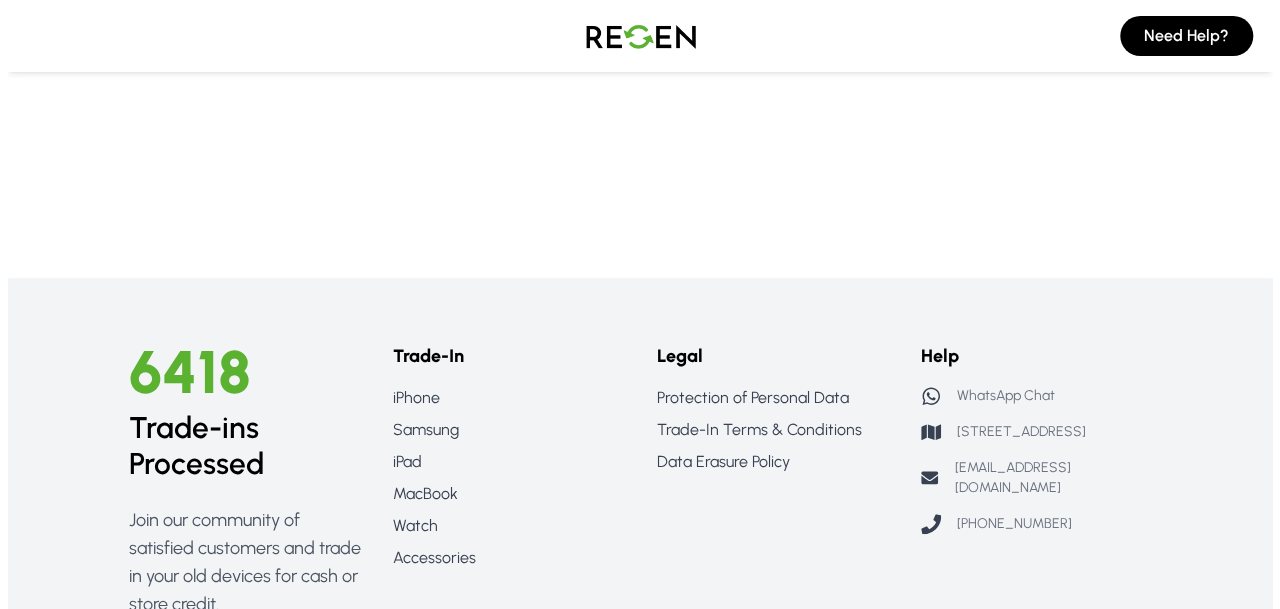 scroll, scrollTop: 0, scrollLeft: 0, axis: both 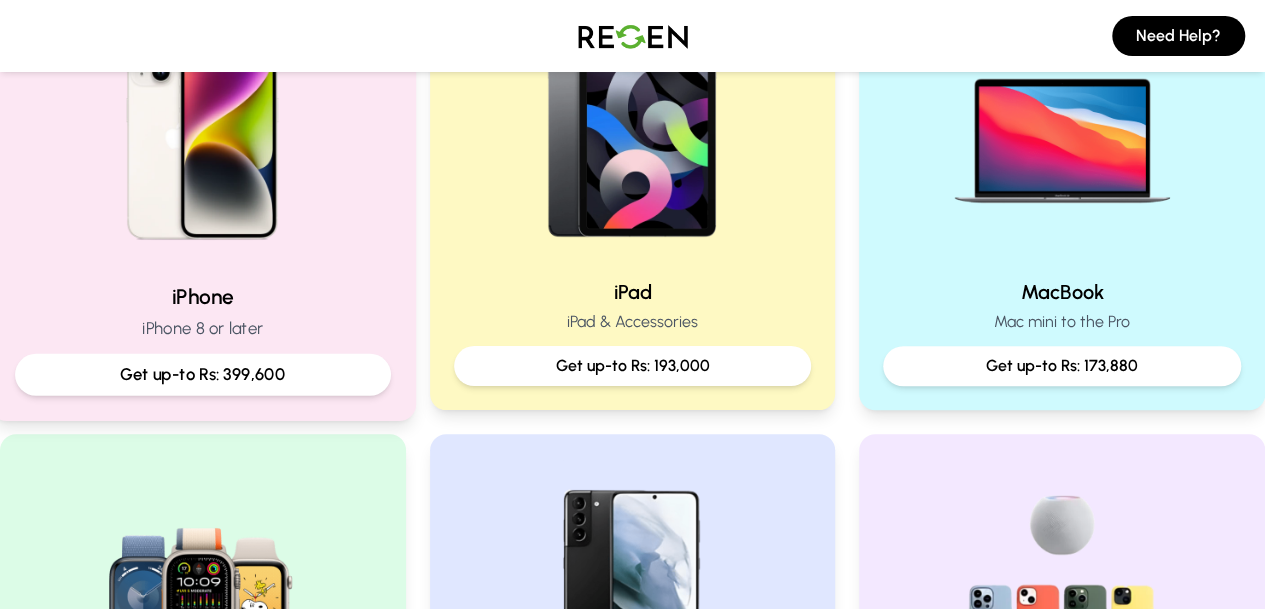 click at bounding box center [202, 131] 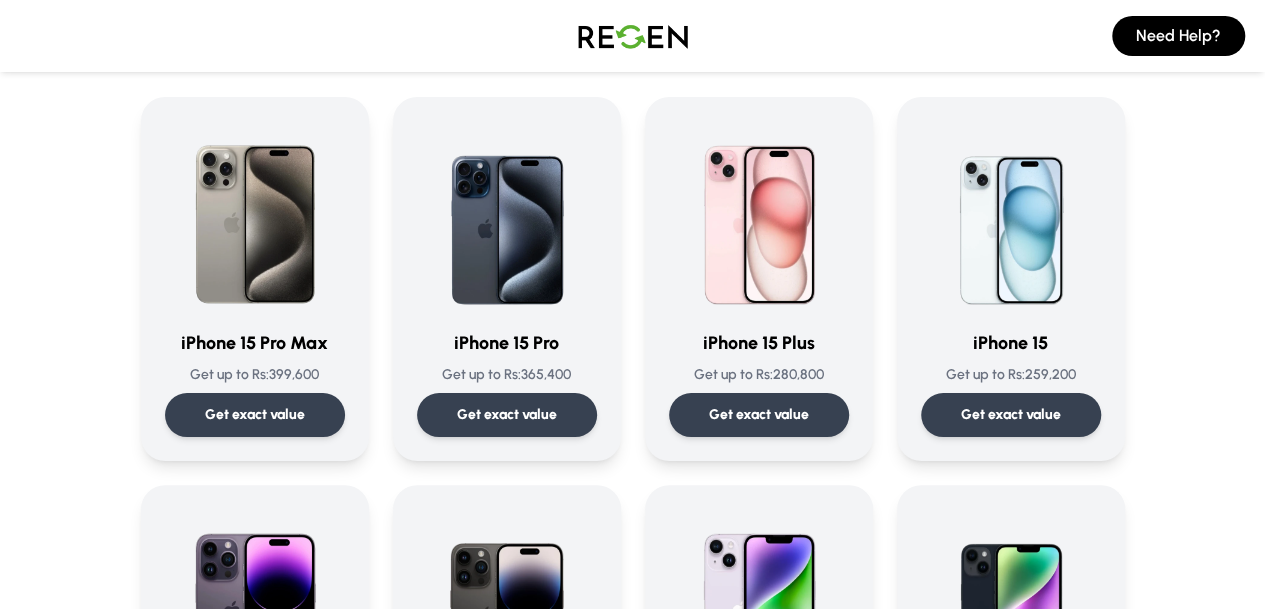 scroll, scrollTop: 154, scrollLeft: 0, axis: vertical 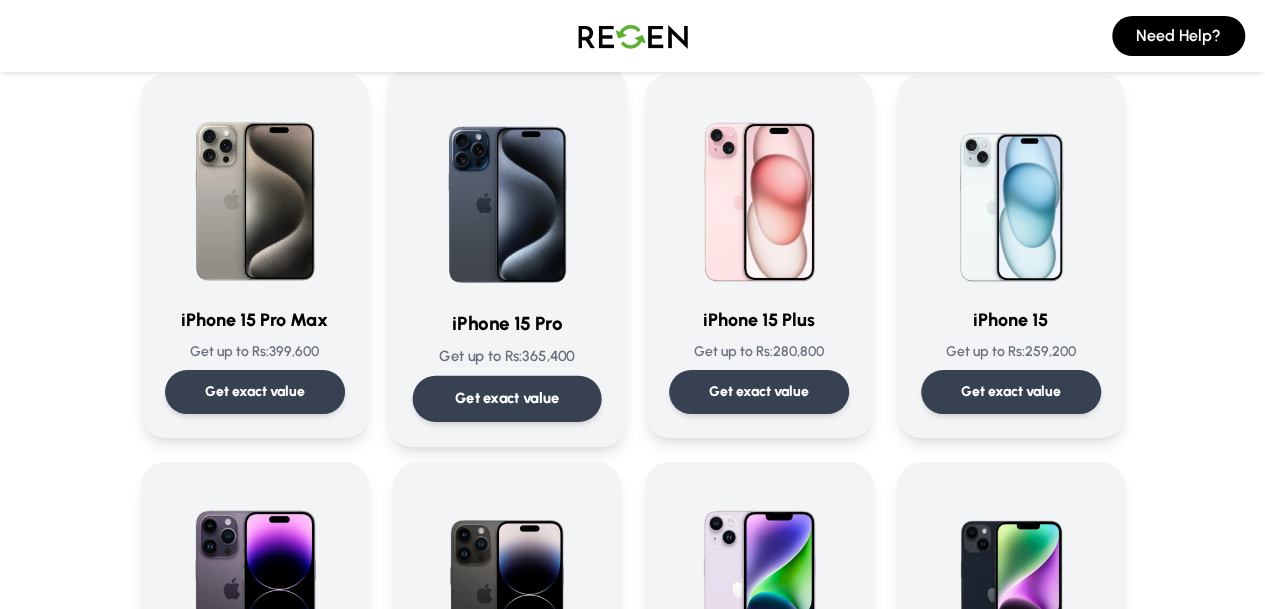click at bounding box center [506, 191] 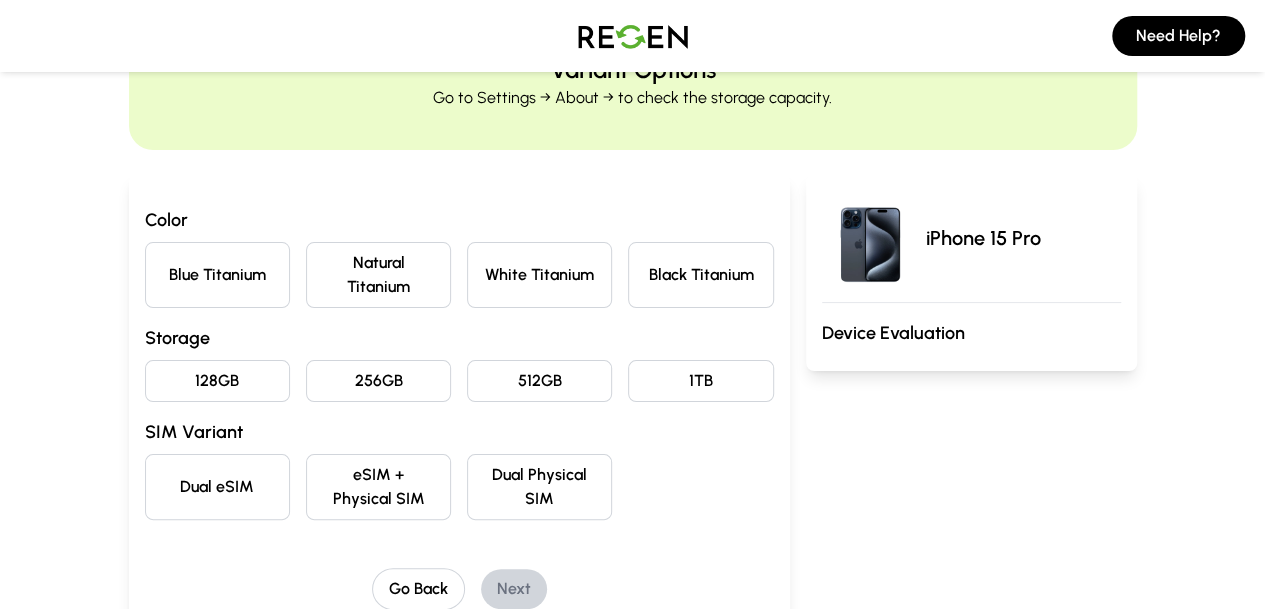 scroll, scrollTop: 123, scrollLeft: 0, axis: vertical 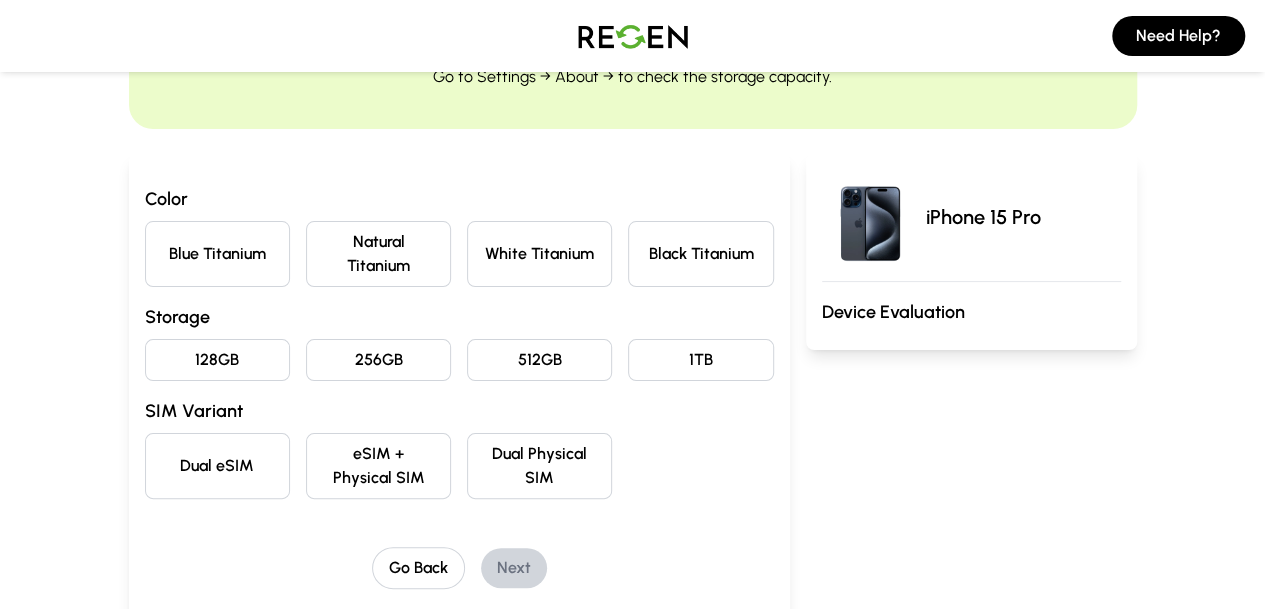 click on "Black Titanium" at bounding box center [700, 254] 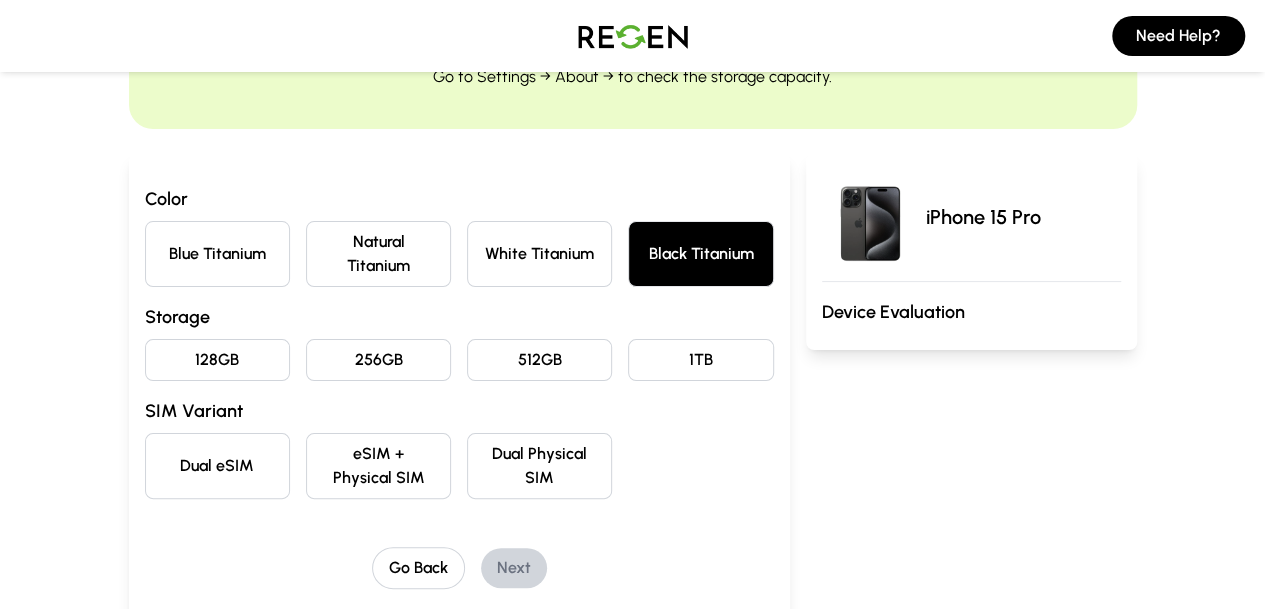 click on "128GB" at bounding box center [217, 360] 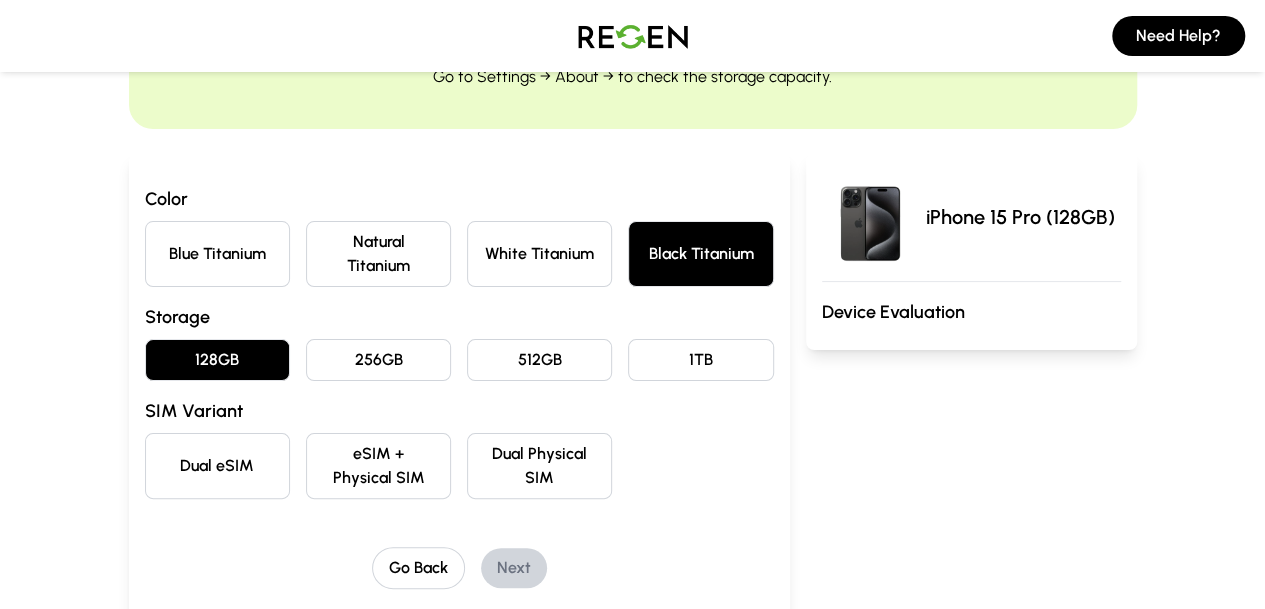 click on "eSIM + Physical SIM" at bounding box center (378, 466) 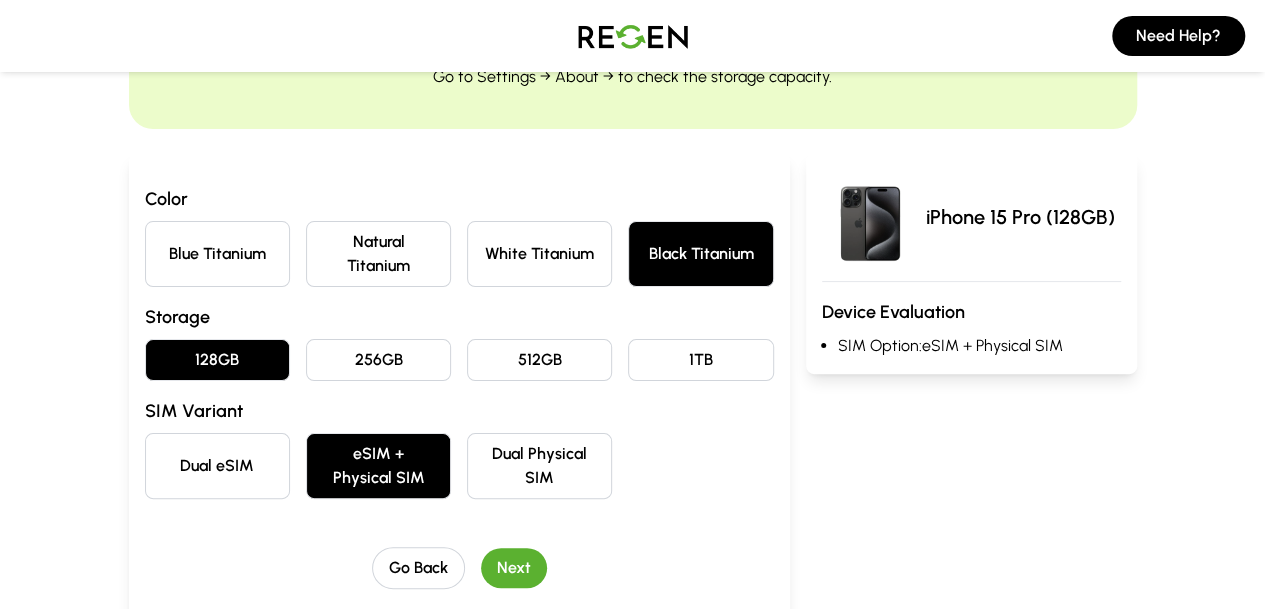 click on "Next" at bounding box center [514, 568] 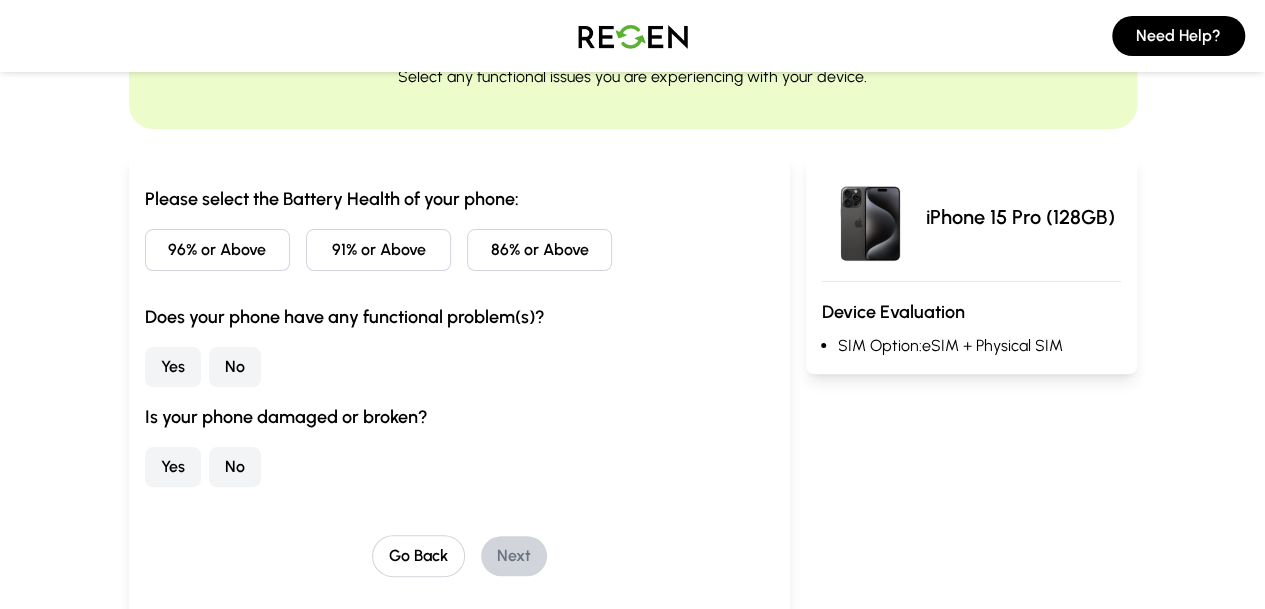 click on "96% or Above" at bounding box center (217, 250) 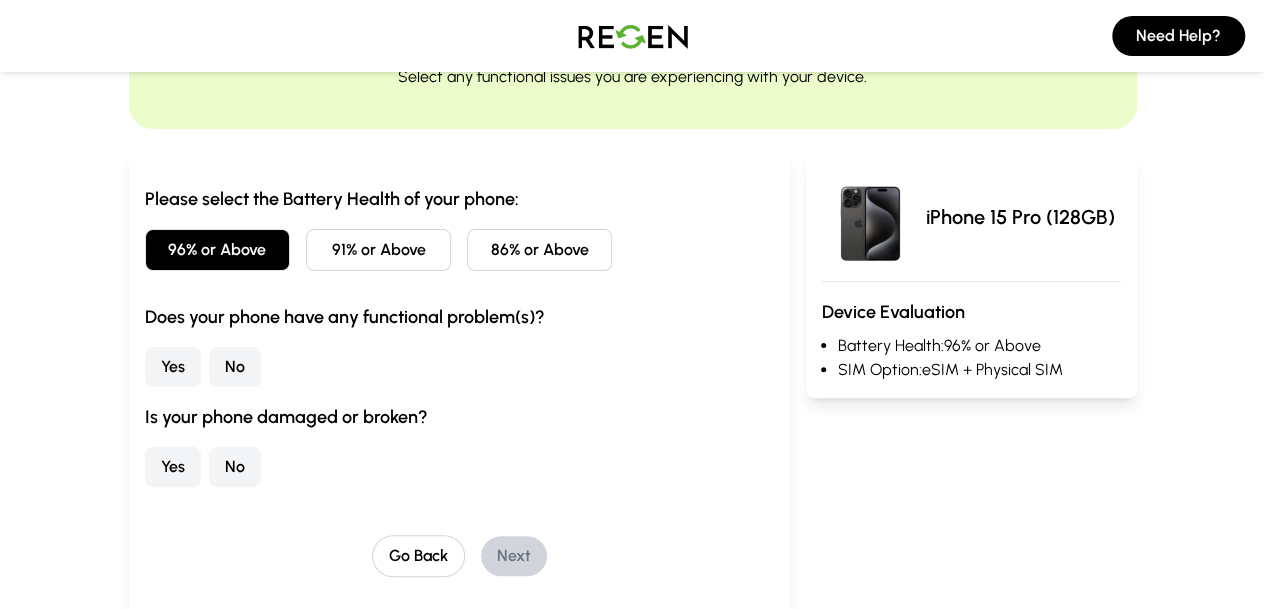 click on "91% or Above" at bounding box center [378, 250] 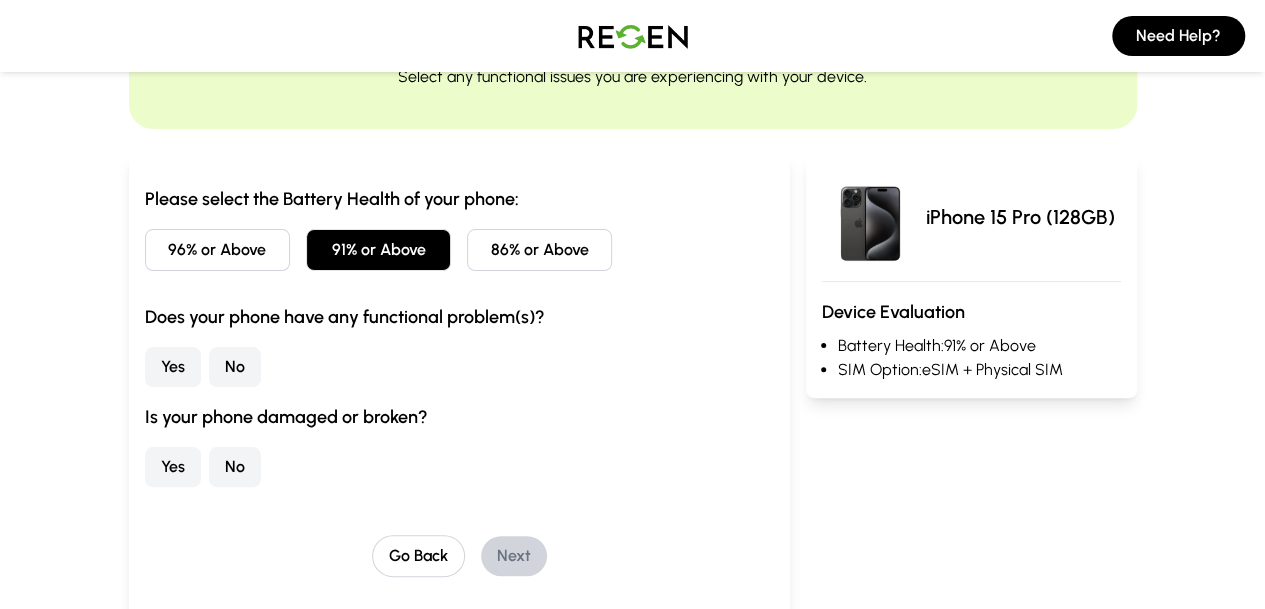 click on "No" at bounding box center (235, 367) 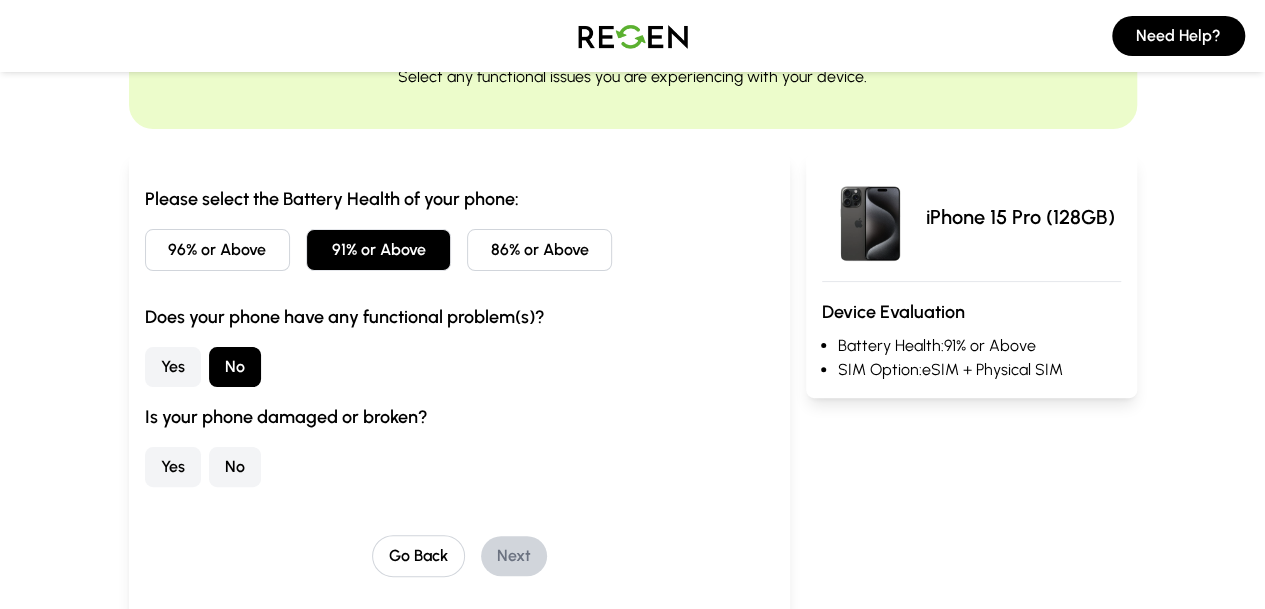 click on "No" at bounding box center [235, 467] 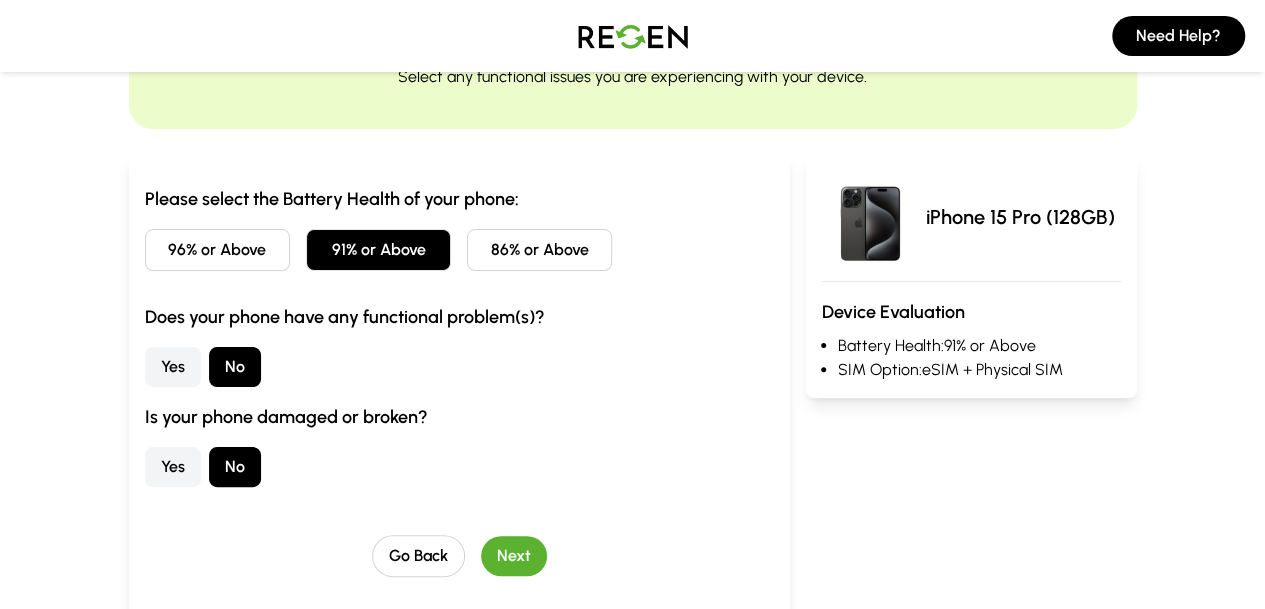 click on "Next" at bounding box center [514, 556] 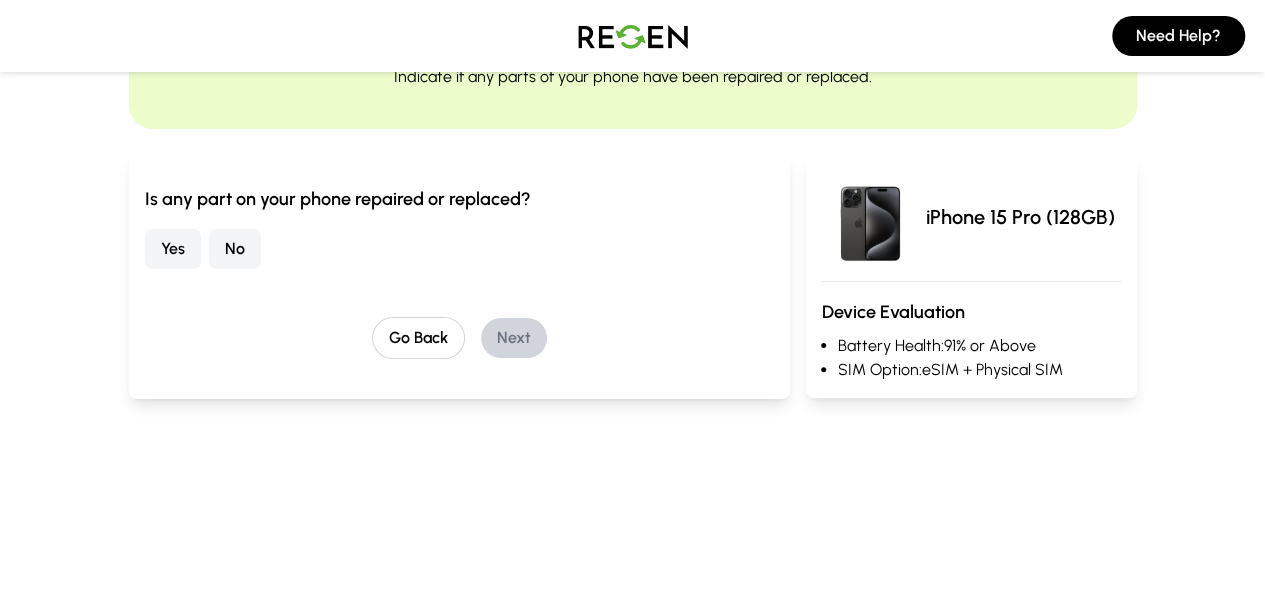 click on "No" at bounding box center (235, 249) 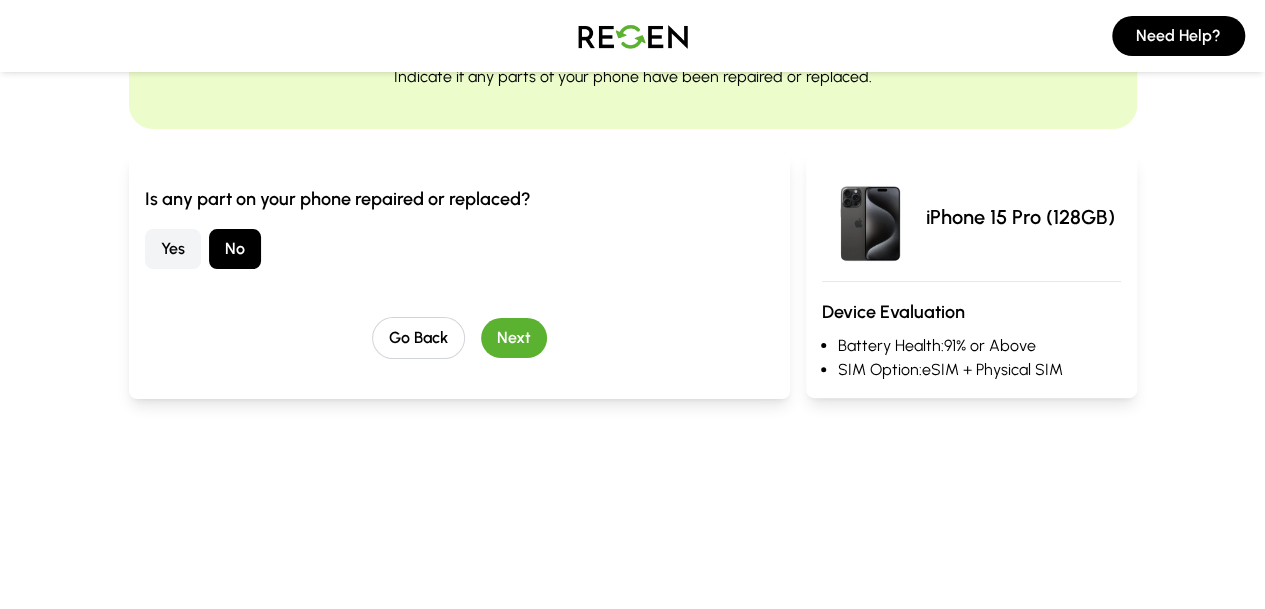 click on "Next" at bounding box center (514, 338) 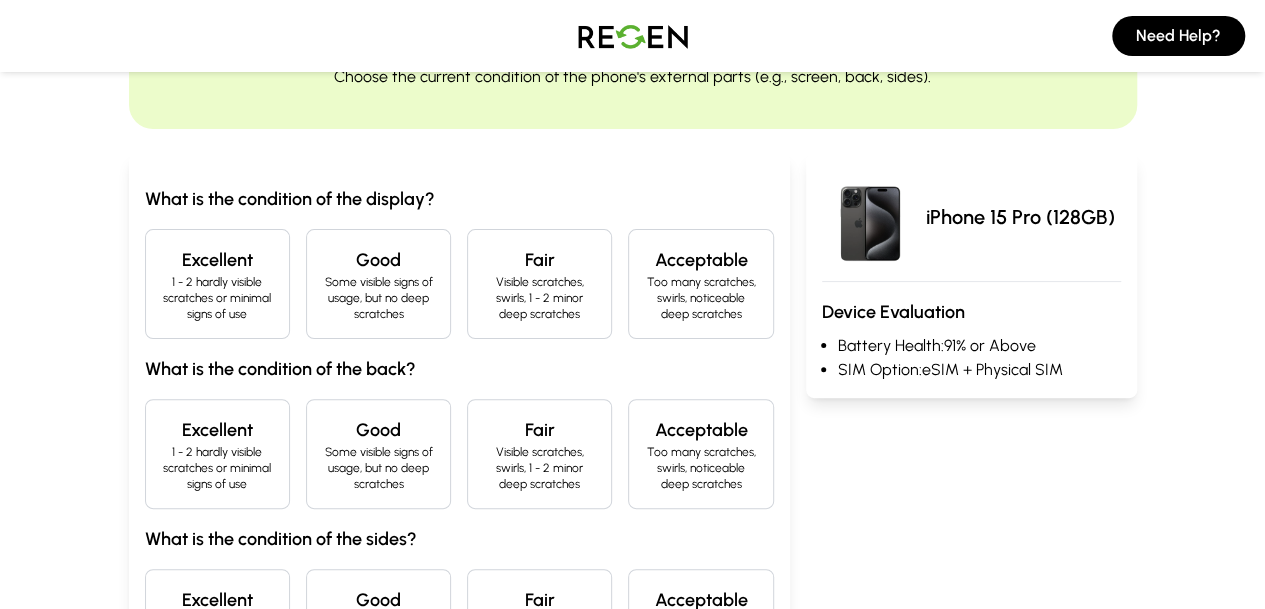 click on "Excellent" at bounding box center [217, 260] 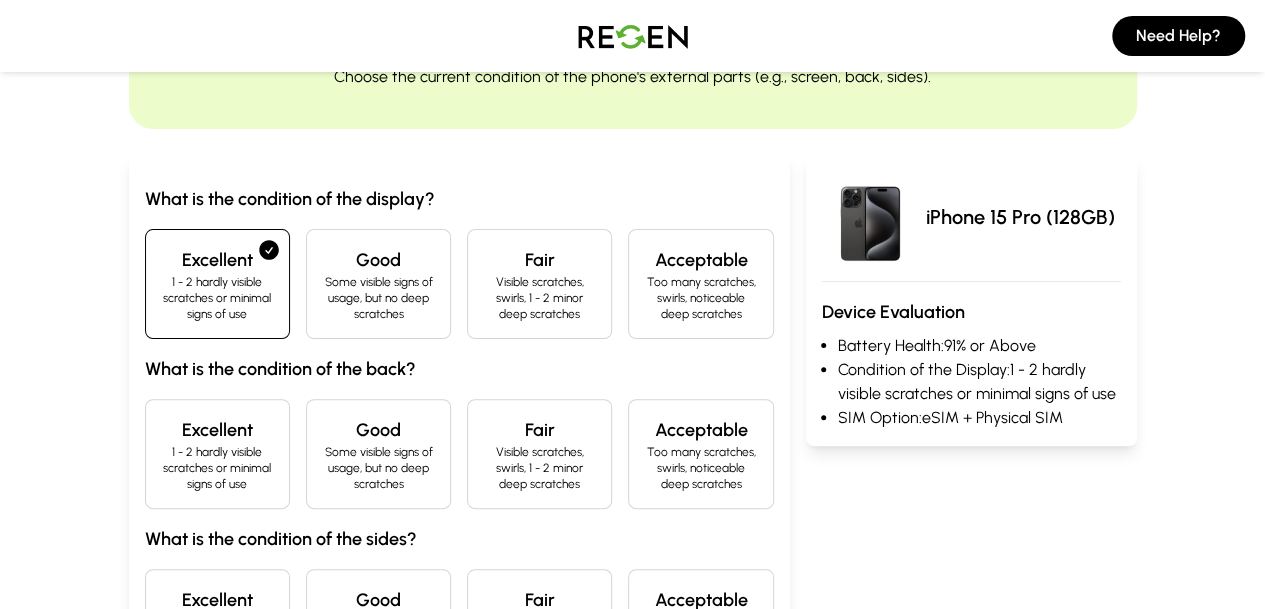 click on "Excellent" at bounding box center (217, 430) 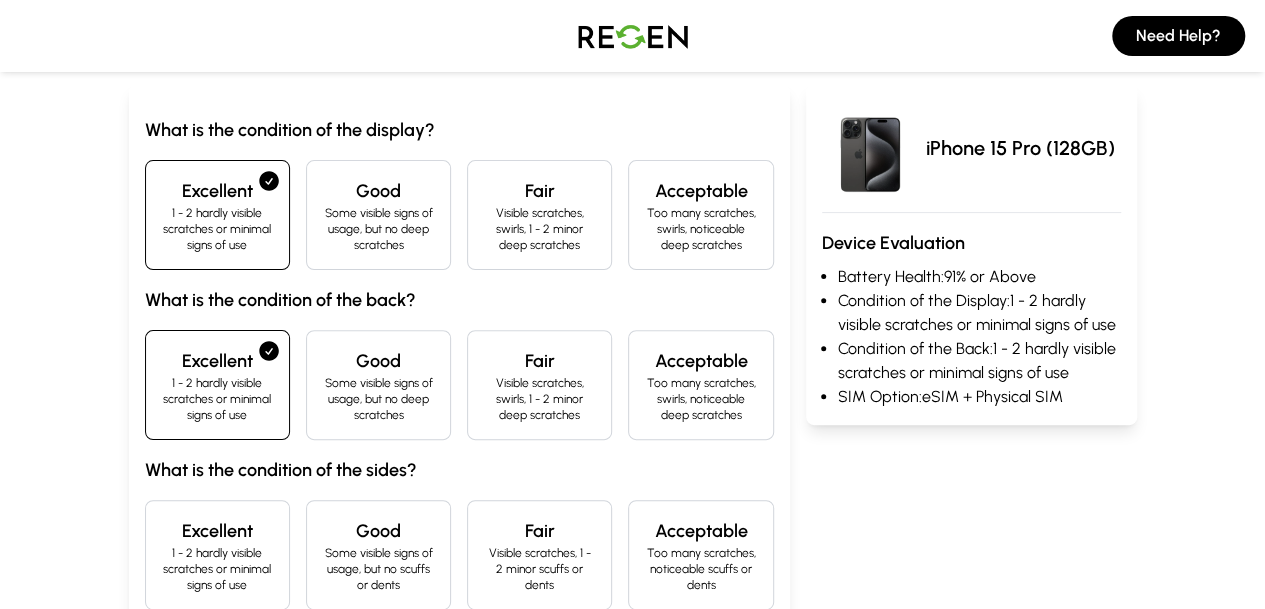scroll, scrollTop: 416, scrollLeft: 0, axis: vertical 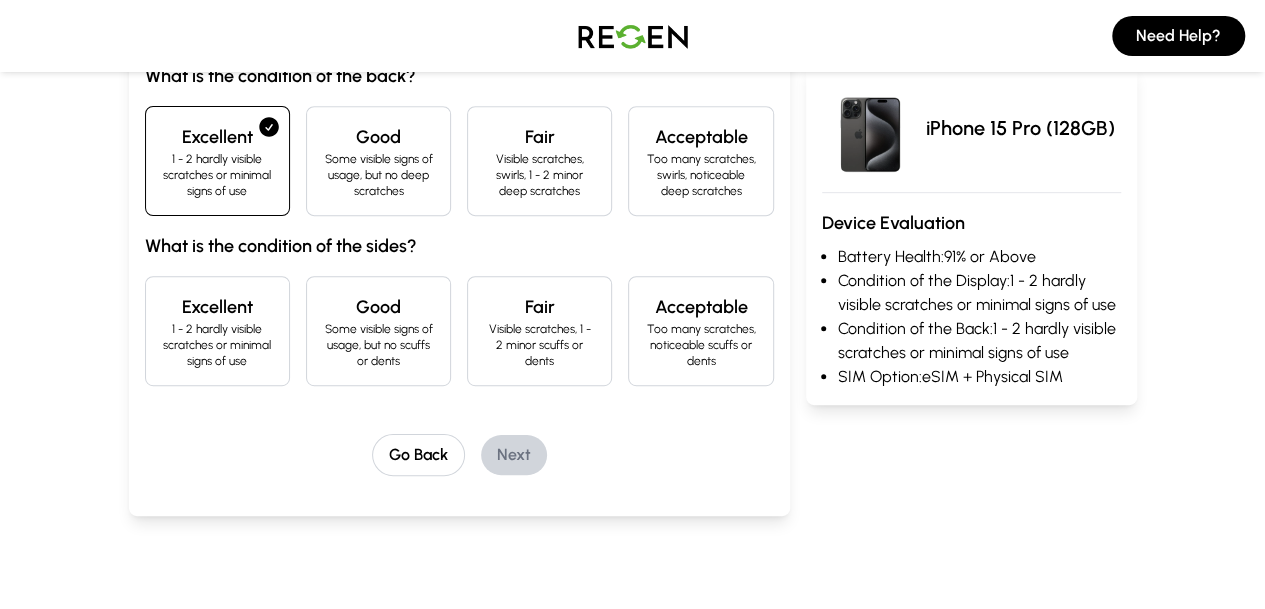 click on "1 - 2 hardly visible scratches or minimal signs of use" at bounding box center (217, 345) 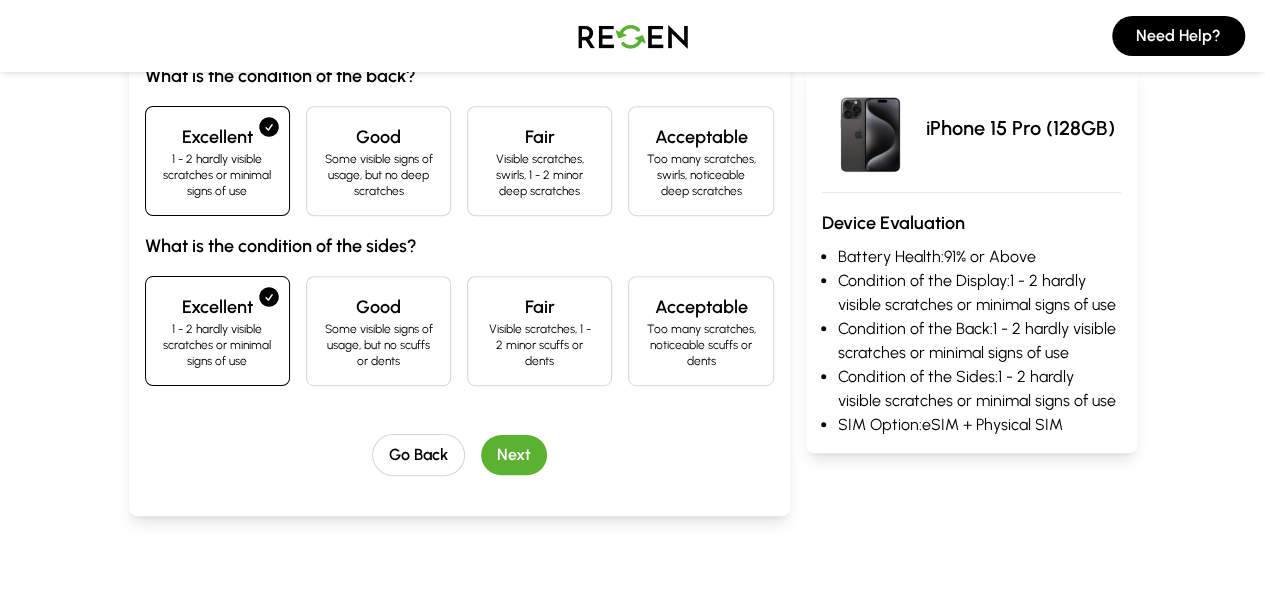 click on "Next" at bounding box center (514, 455) 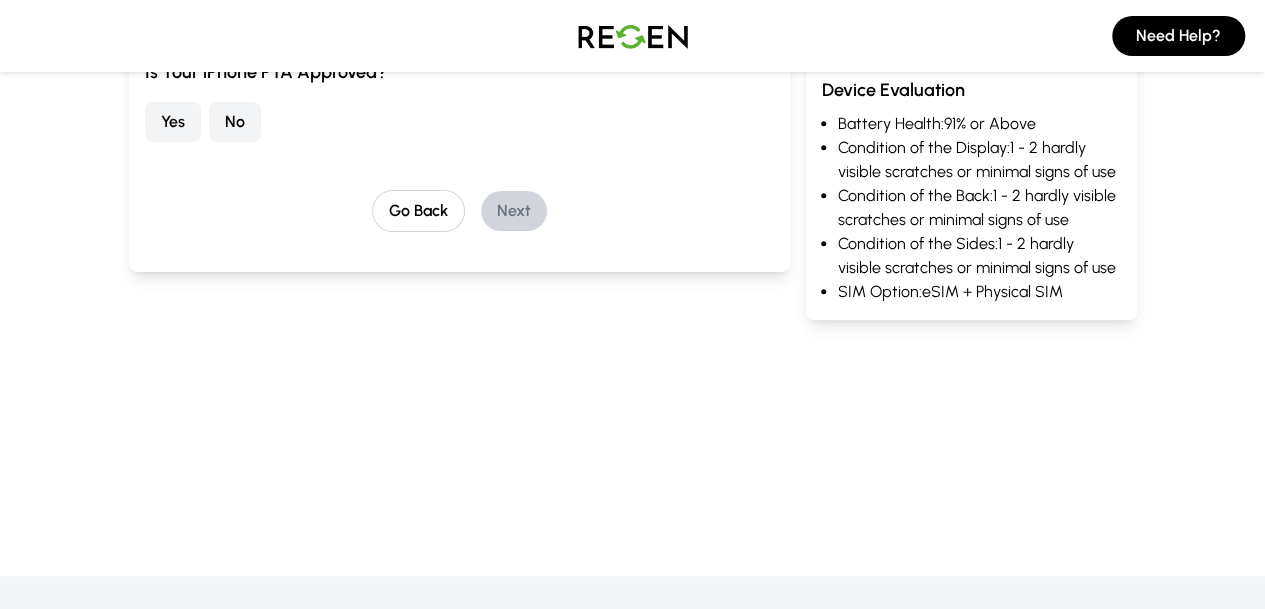 scroll, scrollTop: 198, scrollLeft: 0, axis: vertical 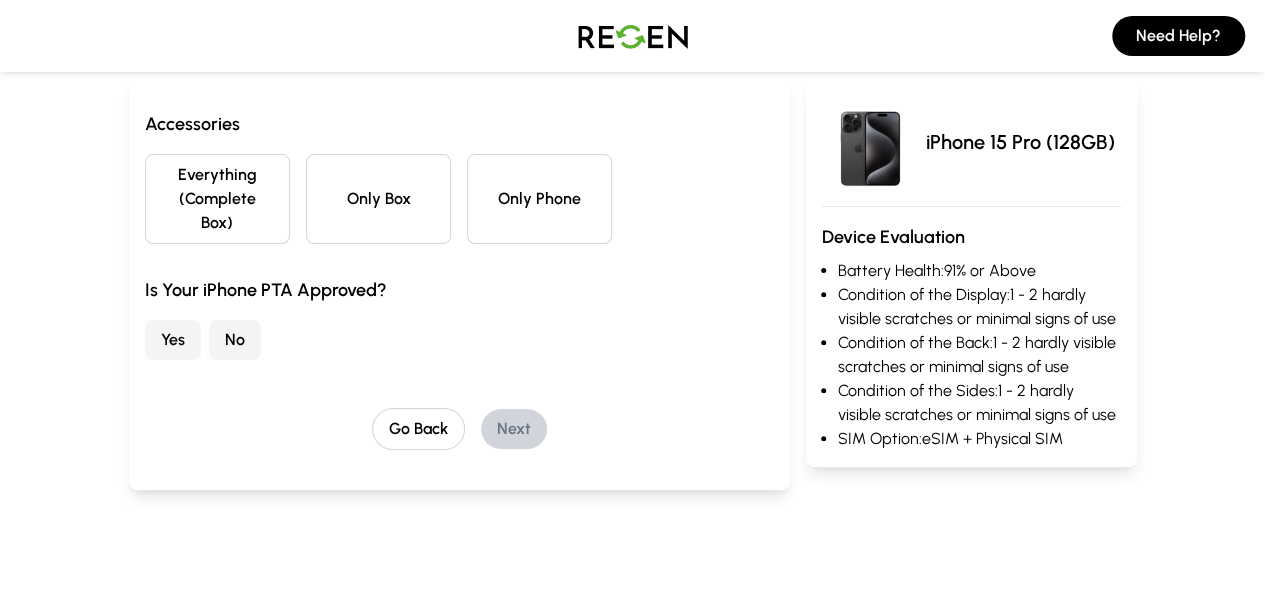 click on "Everything (Complete Box)" at bounding box center (217, 199) 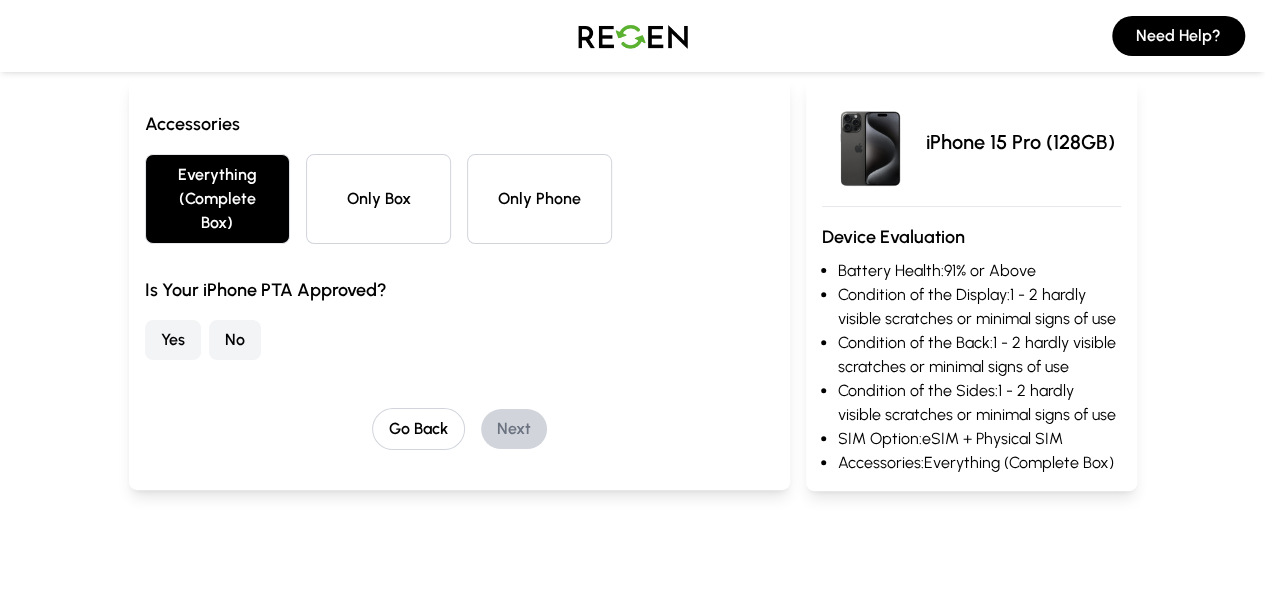 click on "No" at bounding box center (235, 340) 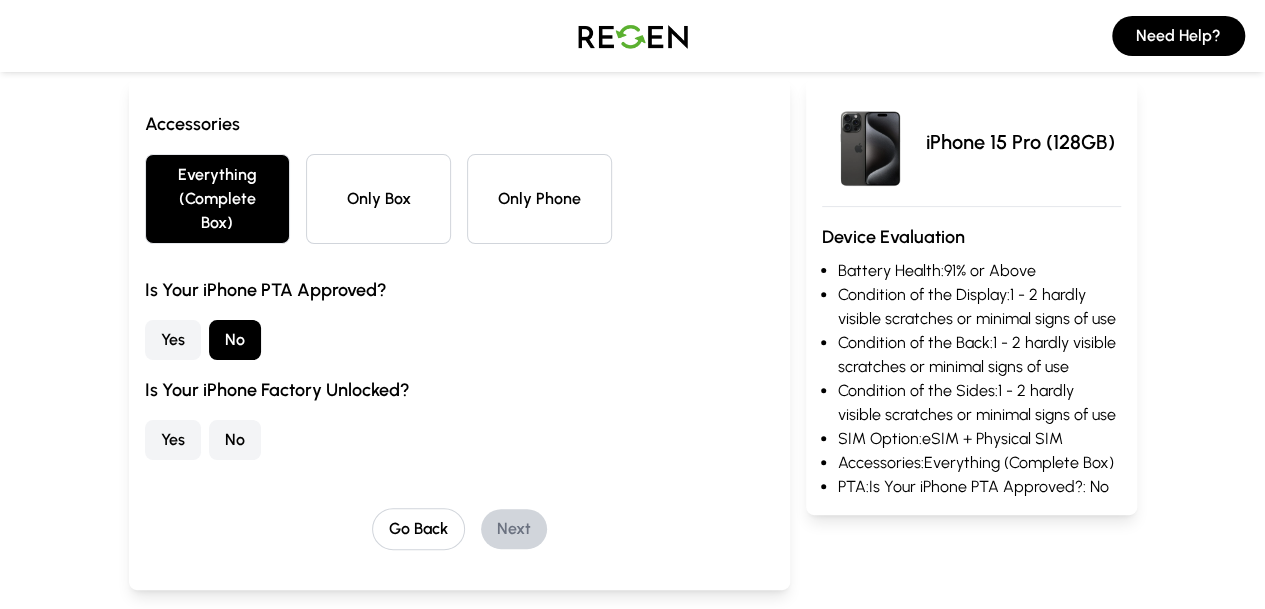 click on "Yes" at bounding box center [173, 440] 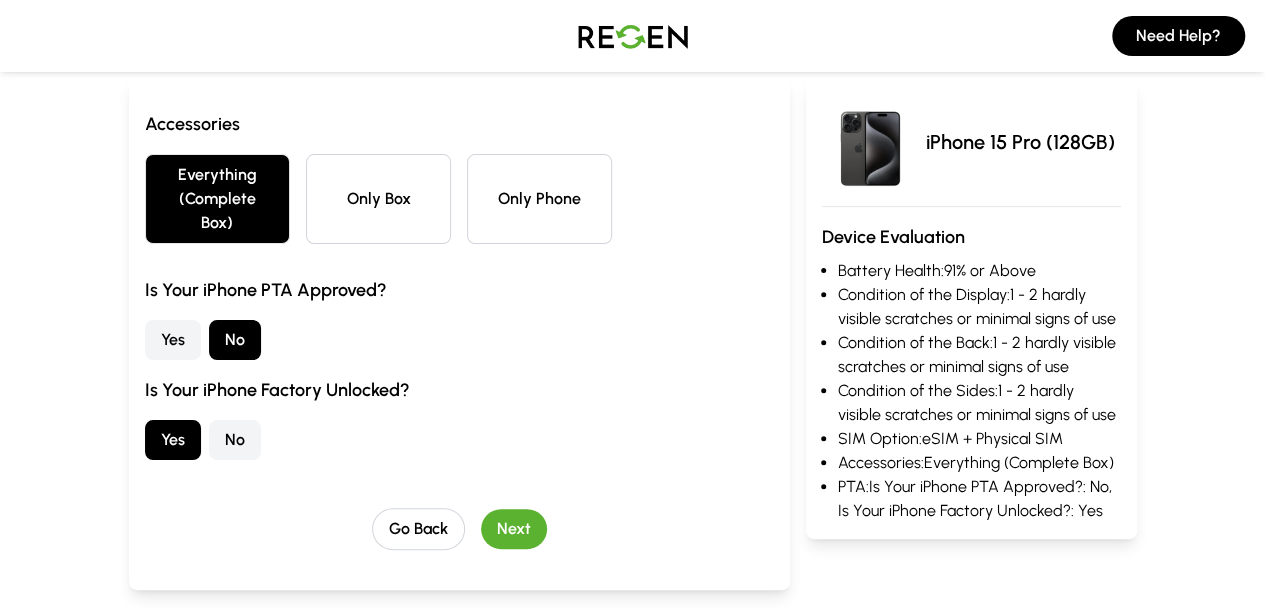 click on "Next" at bounding box center [514, 529] 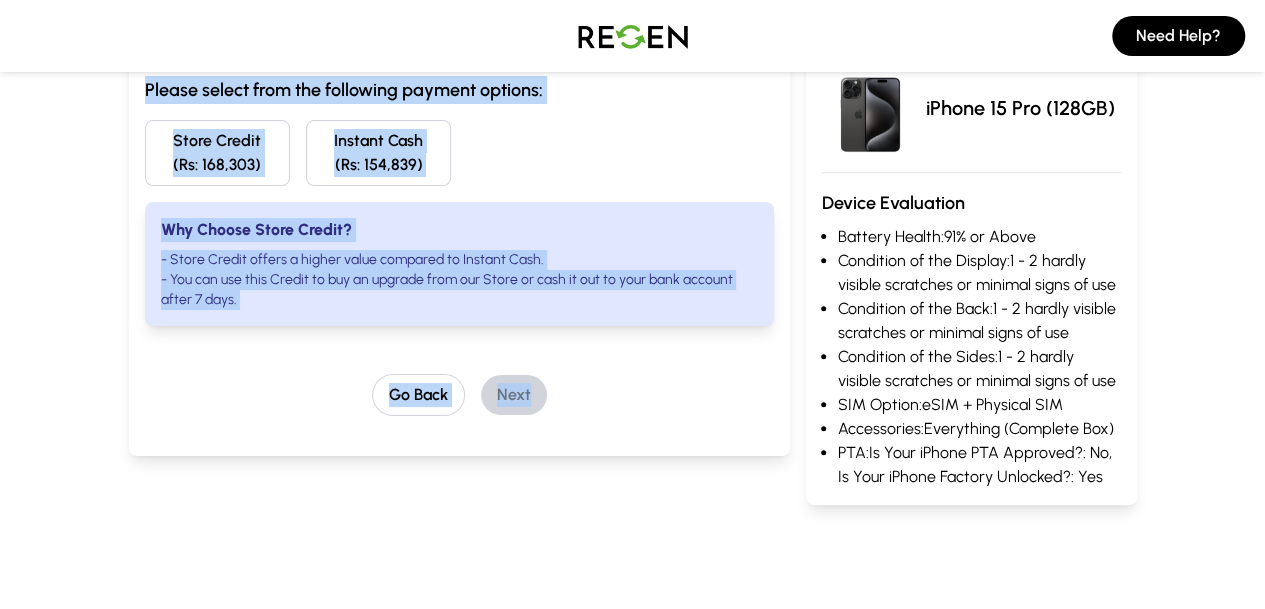 scroll, scrollTop: 0, scrollLeft: 0, axis: both 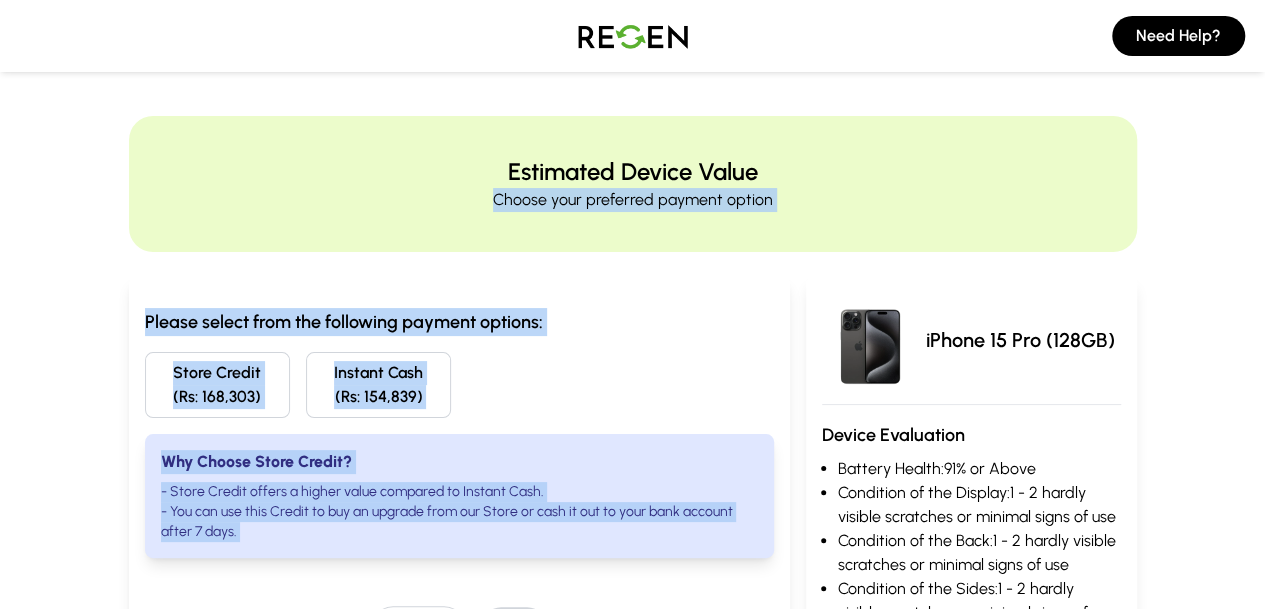 drag, startPoint x: 756, startPoint y: 307, endPoint x: 847, endPoint y: -87, distance: 404.37234 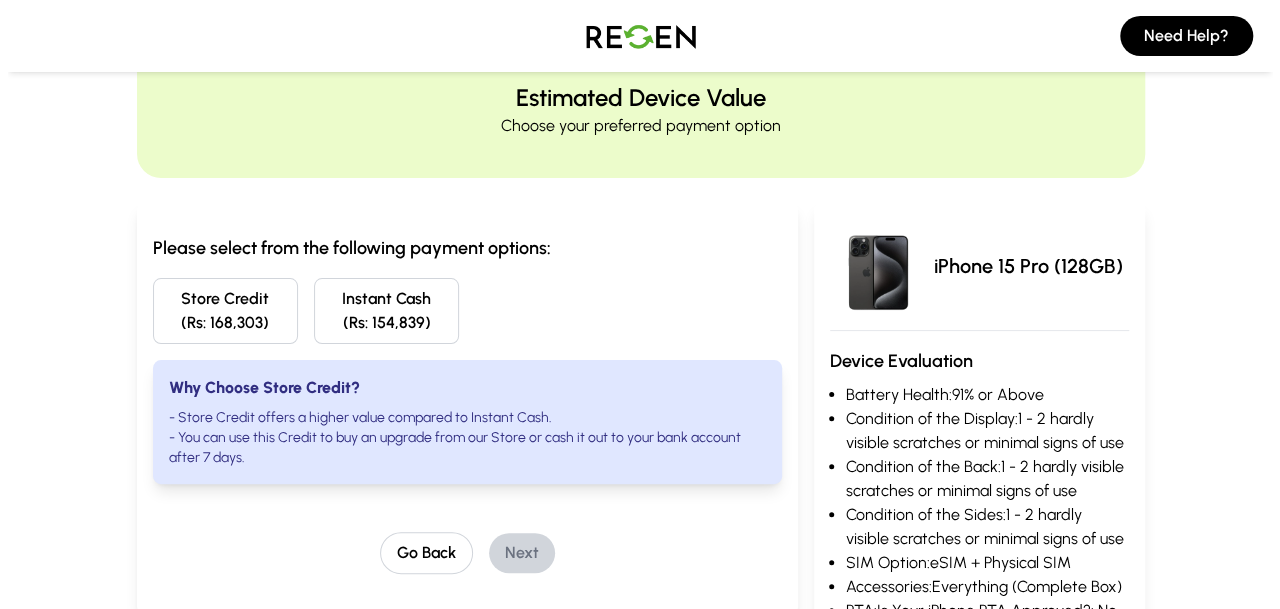 scroll, scrollTop: 0, scrollLeft: 0, axis: both 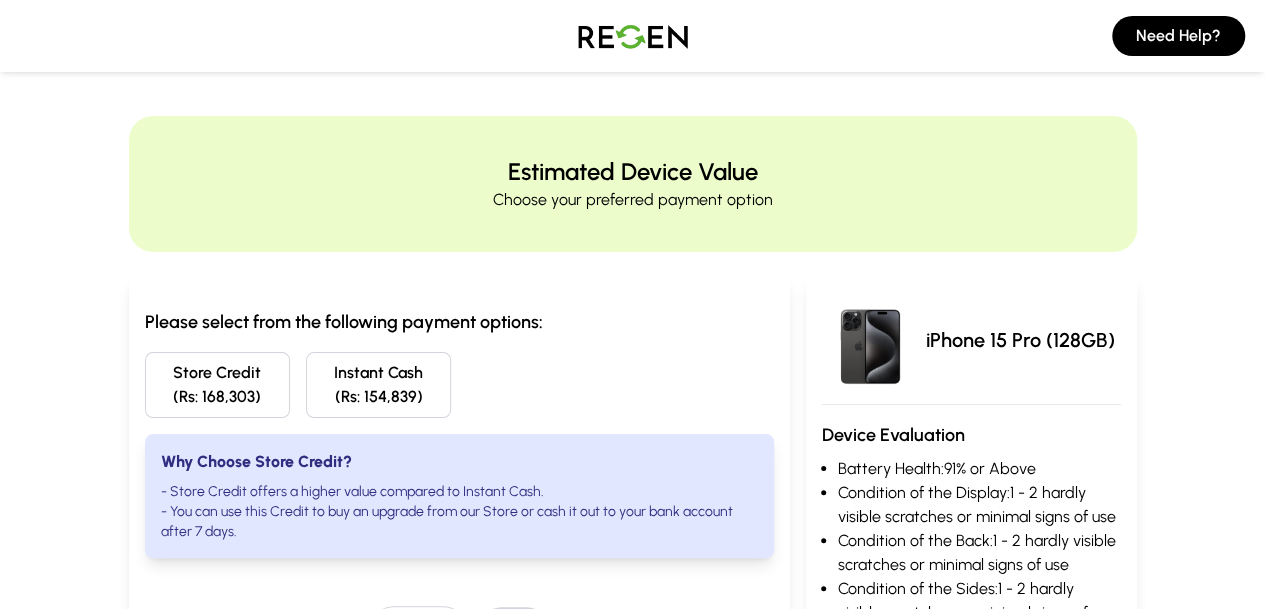 click at bounding box center [633, 36] 